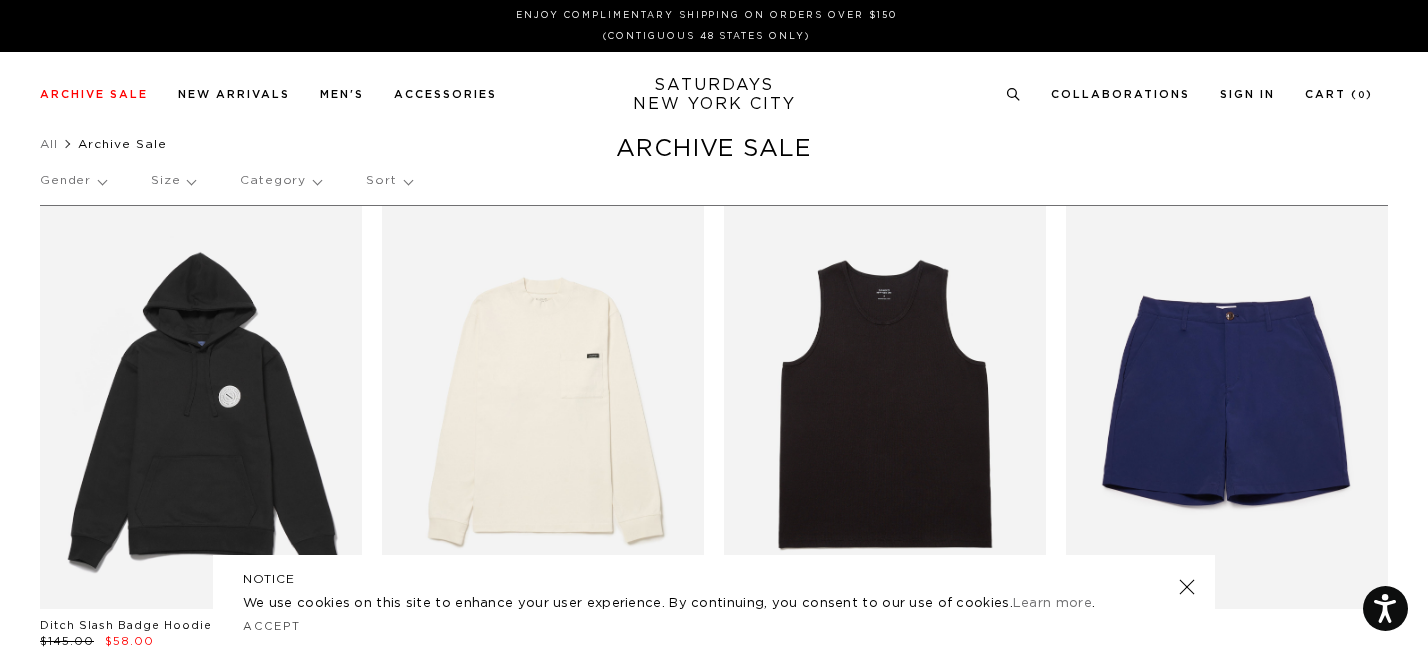 scroll, scrollTop: 0, scrollLeft: 0, axis: both 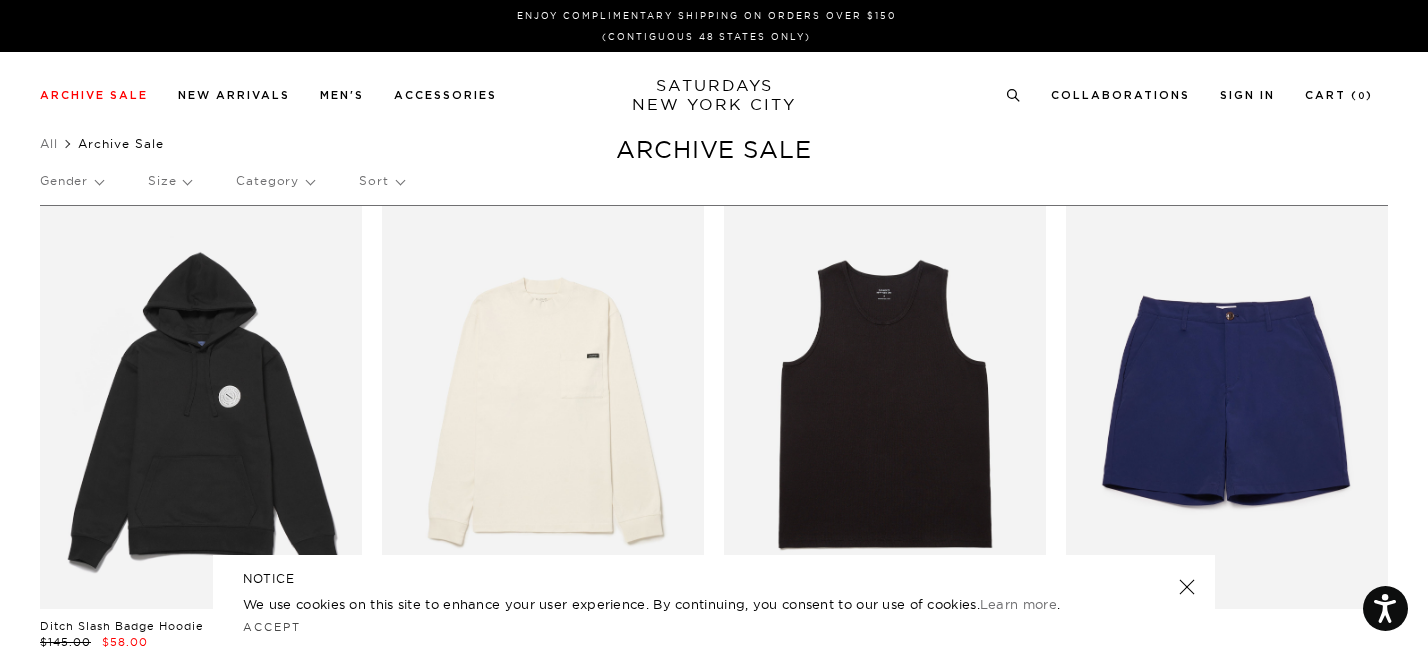 click on "Gender" at bounding box center [71, 181] 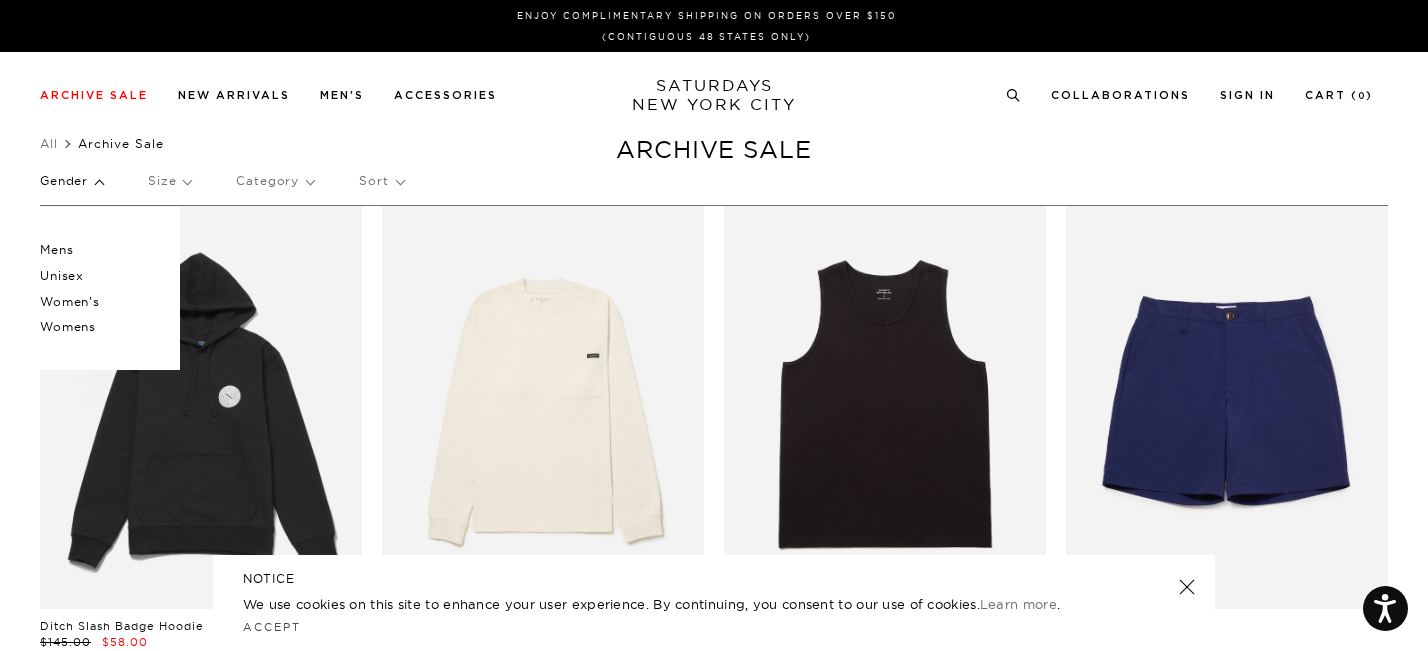 click on "Mens" at bounding box center (100, 250) 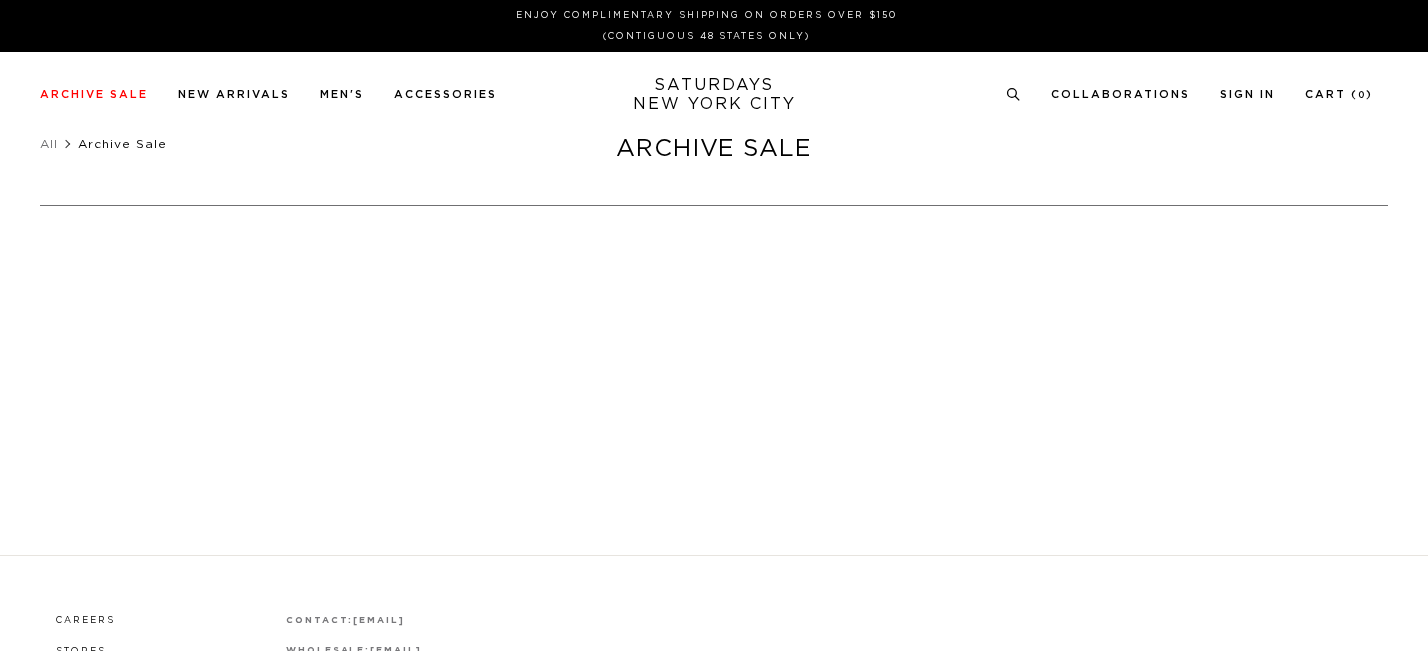 scroll, scrollTop: 0, scrollLeft: 0, axis: both 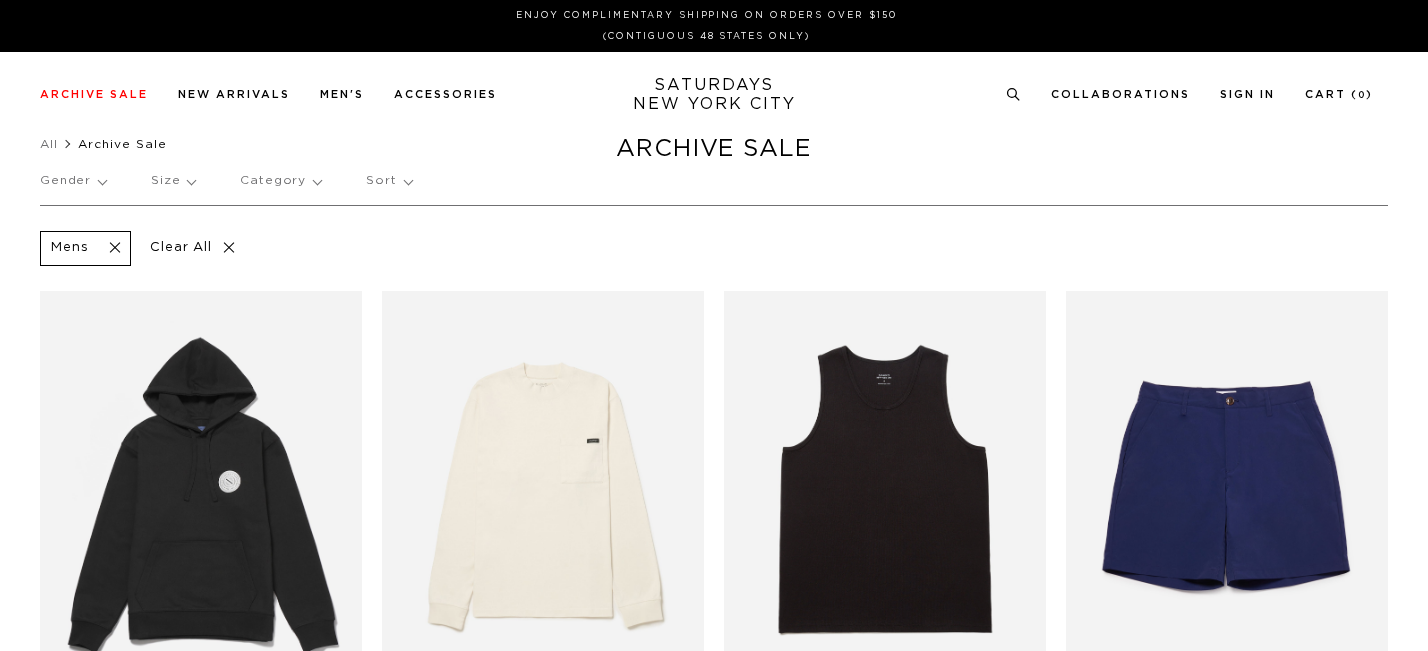 click on "Category" at bounding box center [280, 181] 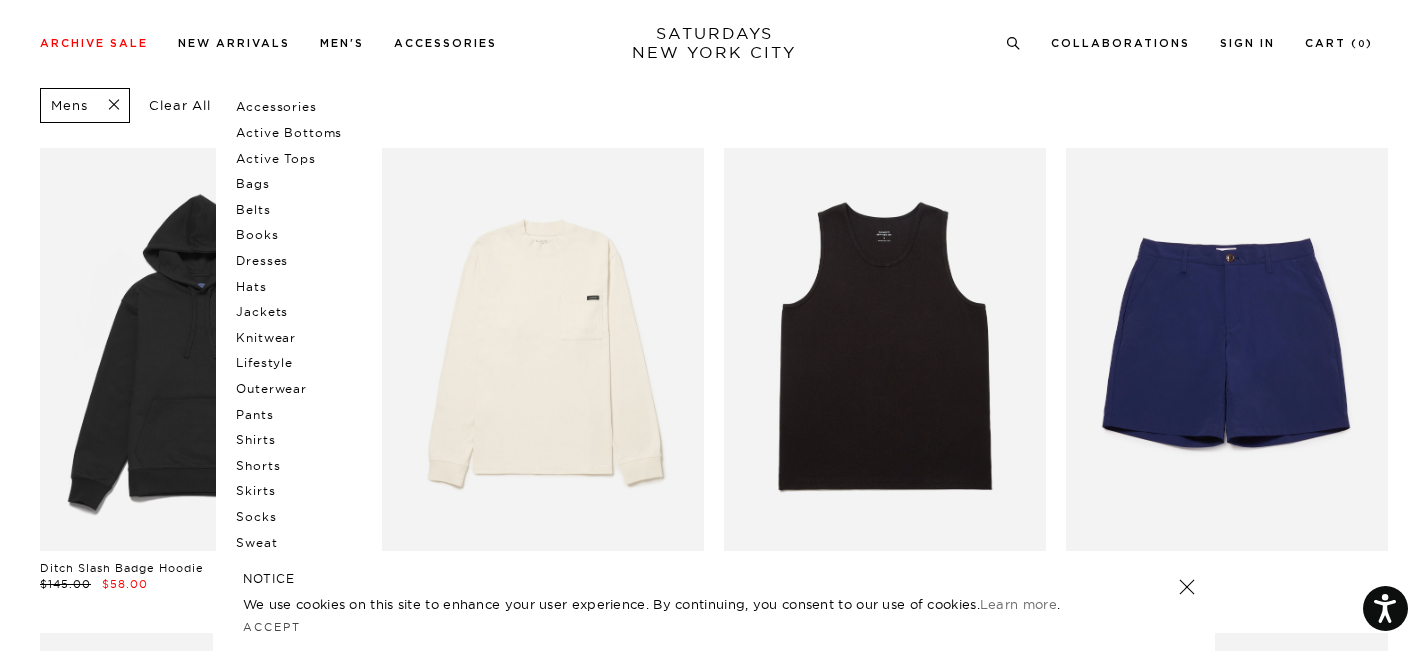 scroll, scrollTop: 123, scrollLeft: 0, axis: vertical 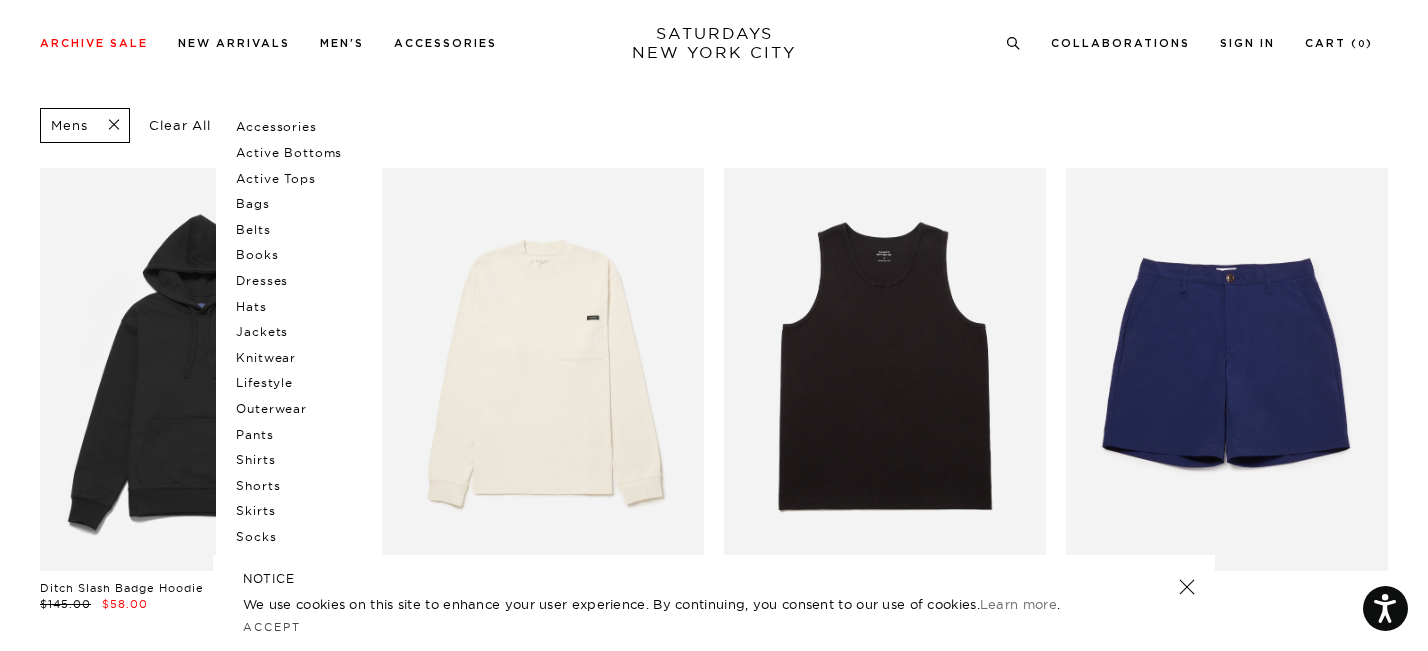 click on "Jackets" at bounding box center (296, 332) 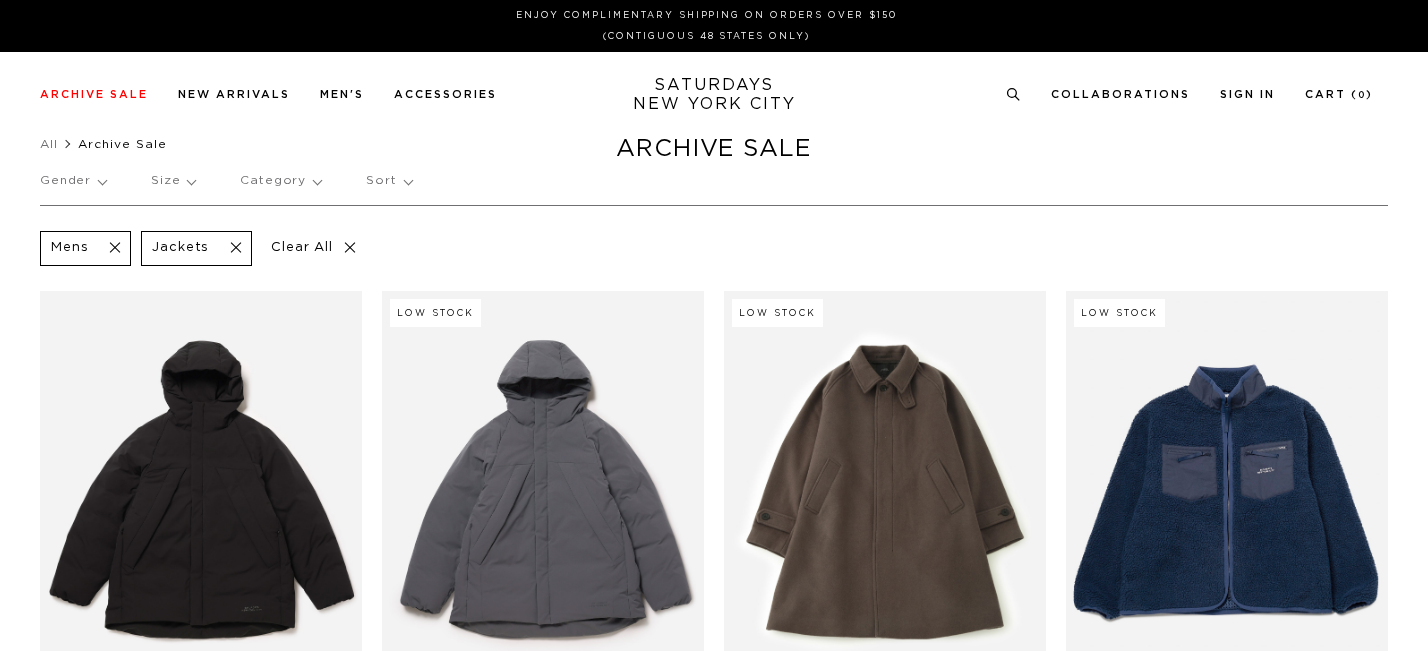 scroll, scrollTop: 0, scrollLeft: 0, axis: both 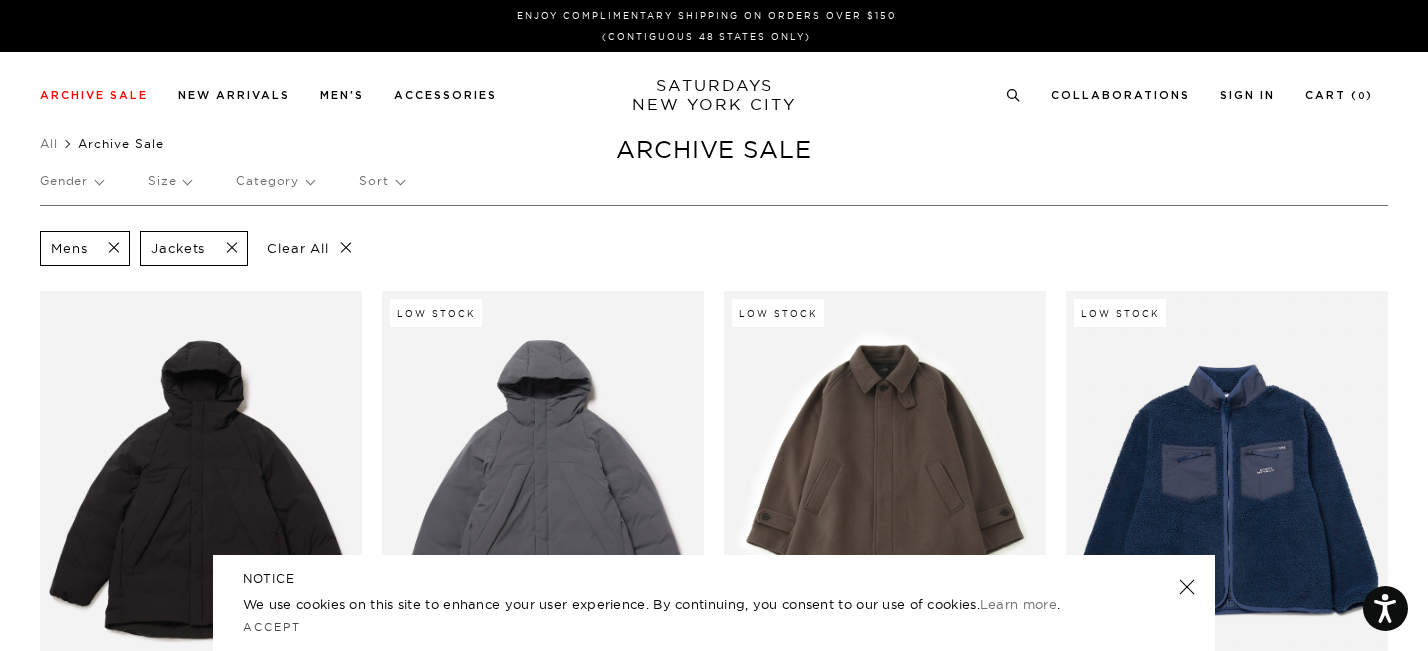 click on "Category" at bounding box center [275, 181] 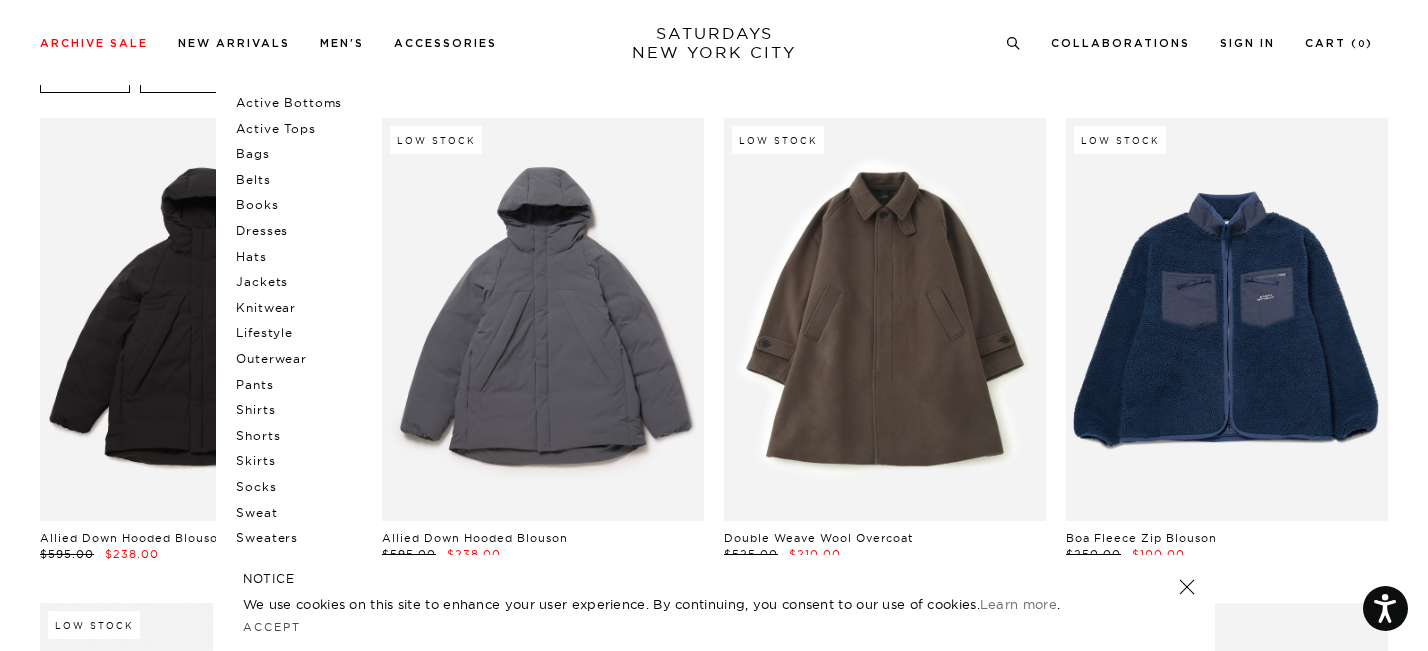 scroll, scrollTop: 116, scrollLeft: 0, axis: vertical 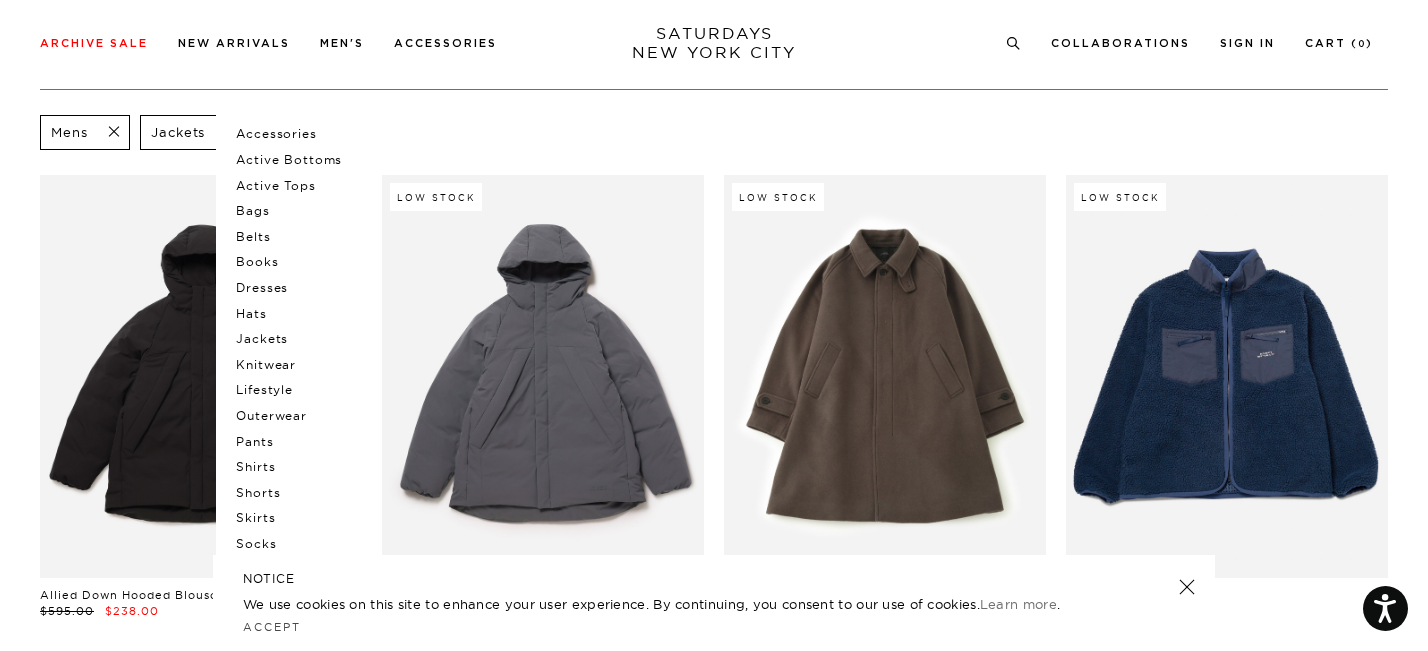 click on "Outerwear" at bounding box center (296, 416) 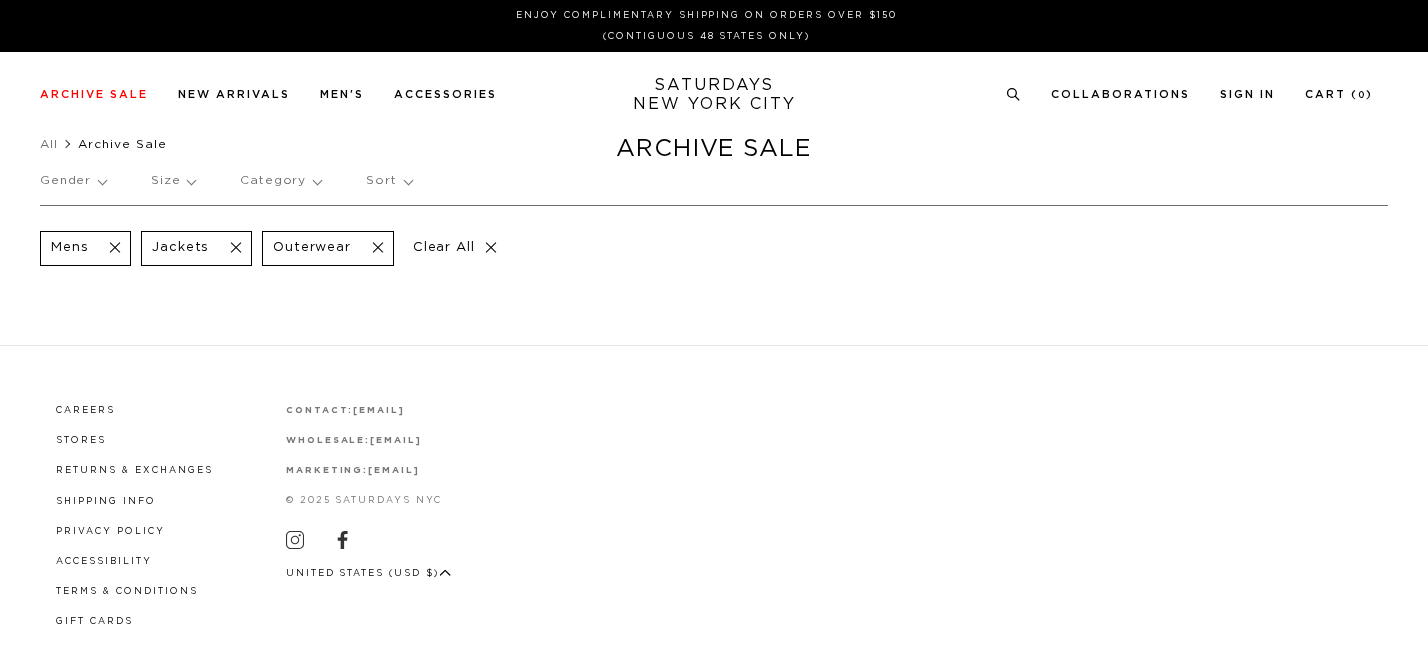 scroll, scrollTop: 0, scrollLeft: 0, axis: both 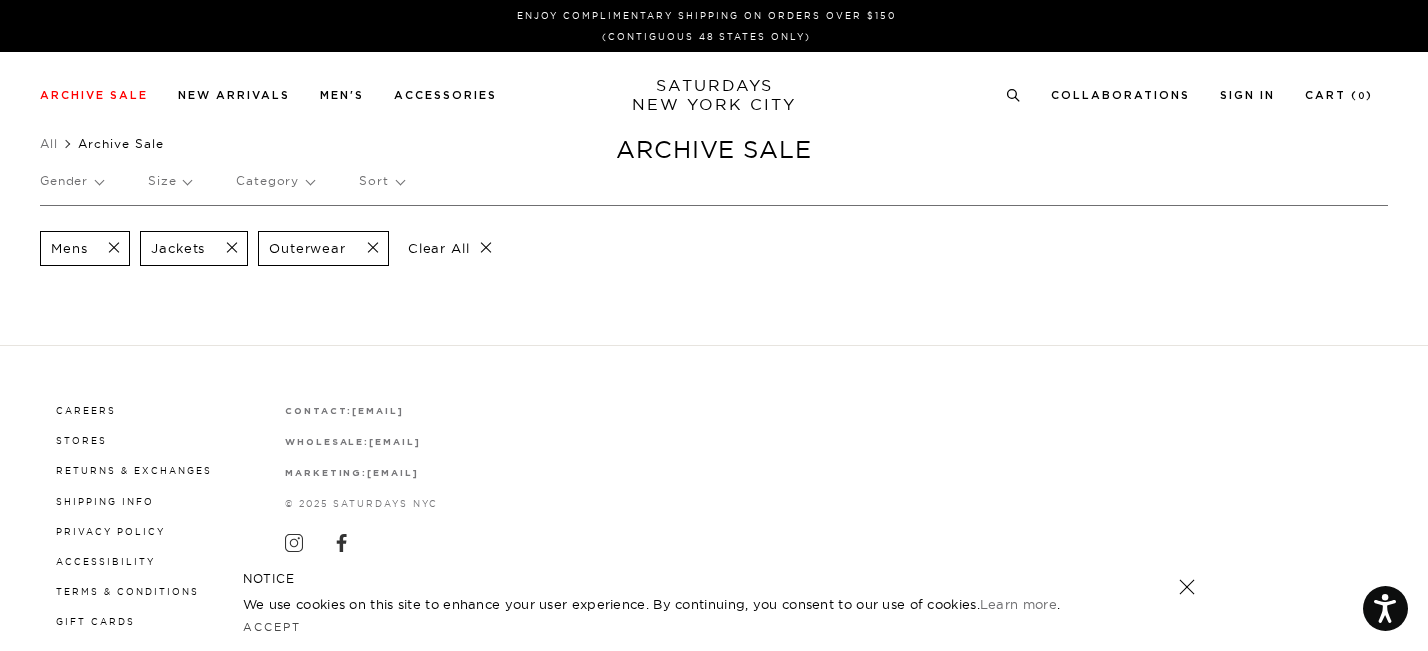 click on "Sort" at bounding box center (381, 181) 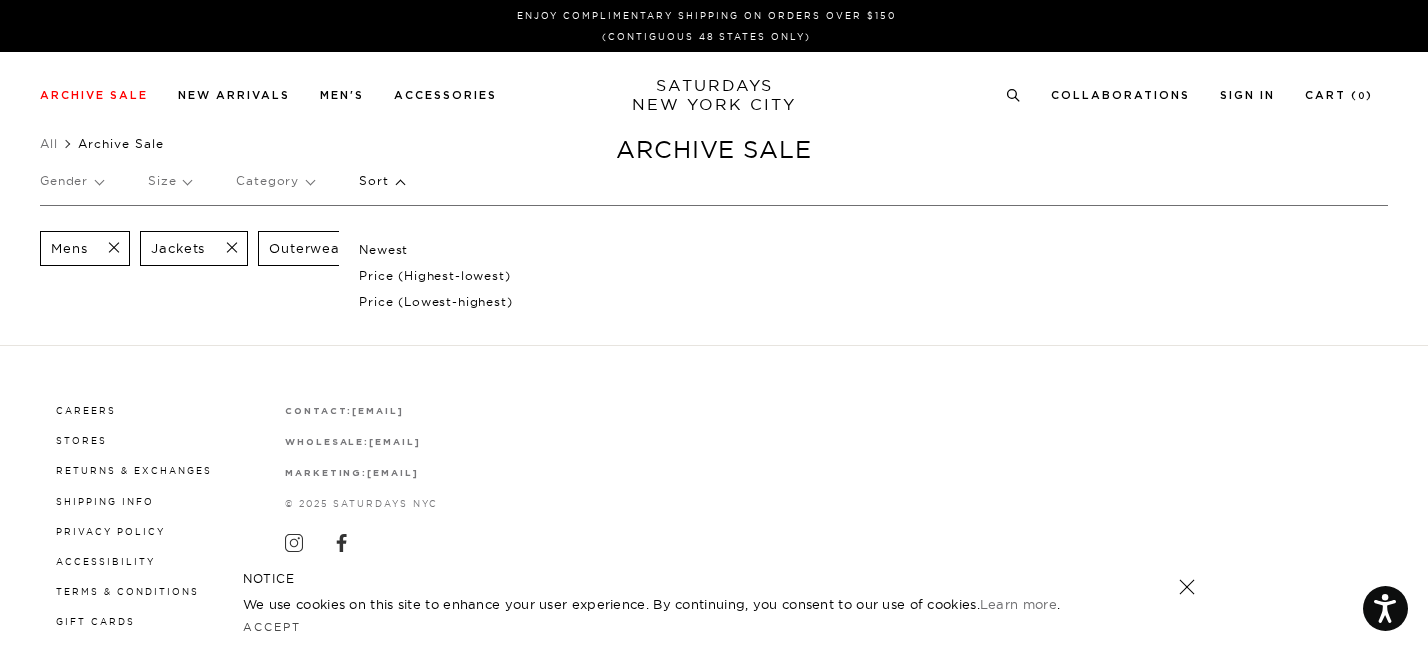 click at bounding box center (226, 248) 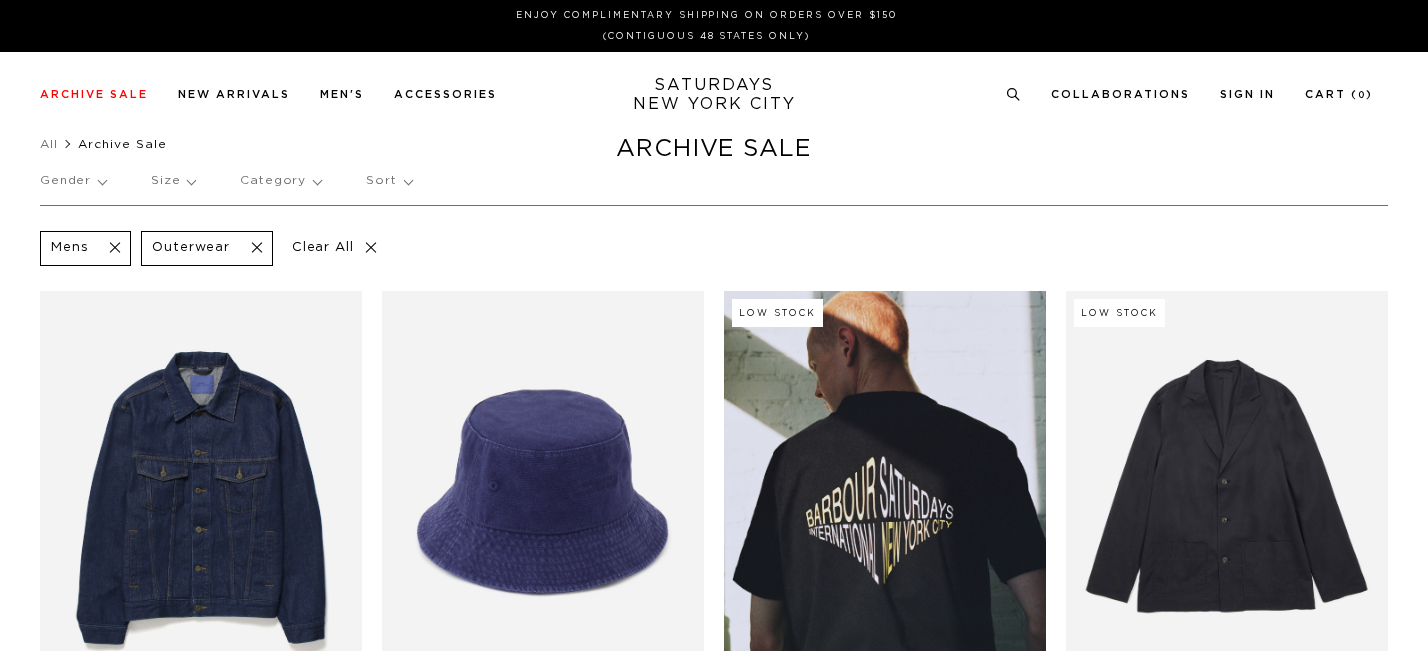 scroll, scrollTop: 0, scrollLeft: 0, axis: both 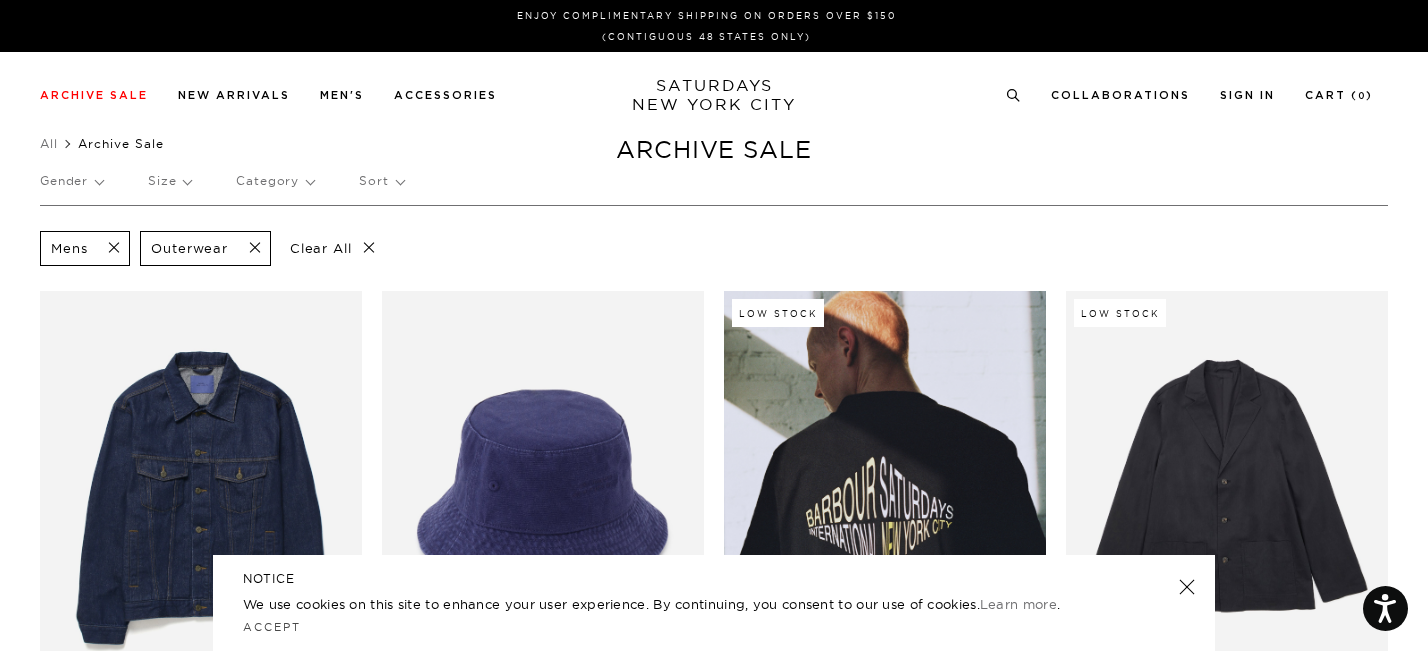 click on "Sort" at bounding box center [381, 181] 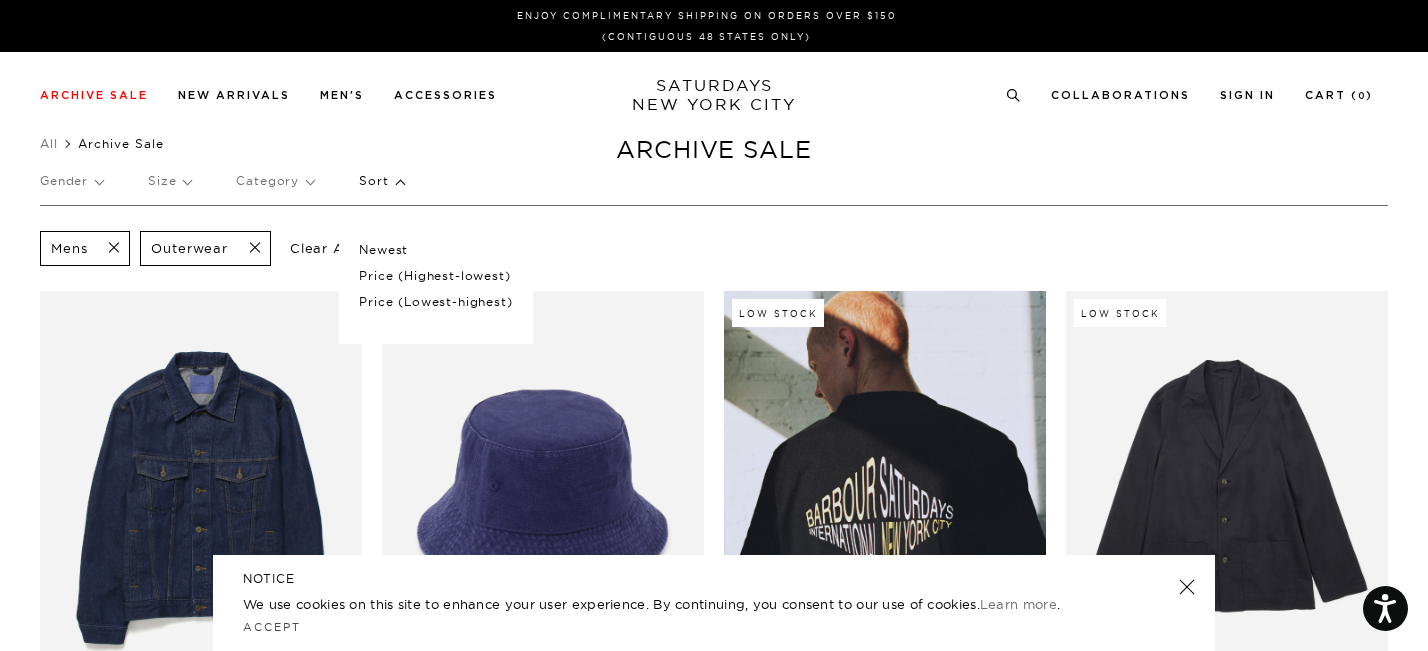 click on "Price (Highest-lowest)" at bounding box center (435, 276) 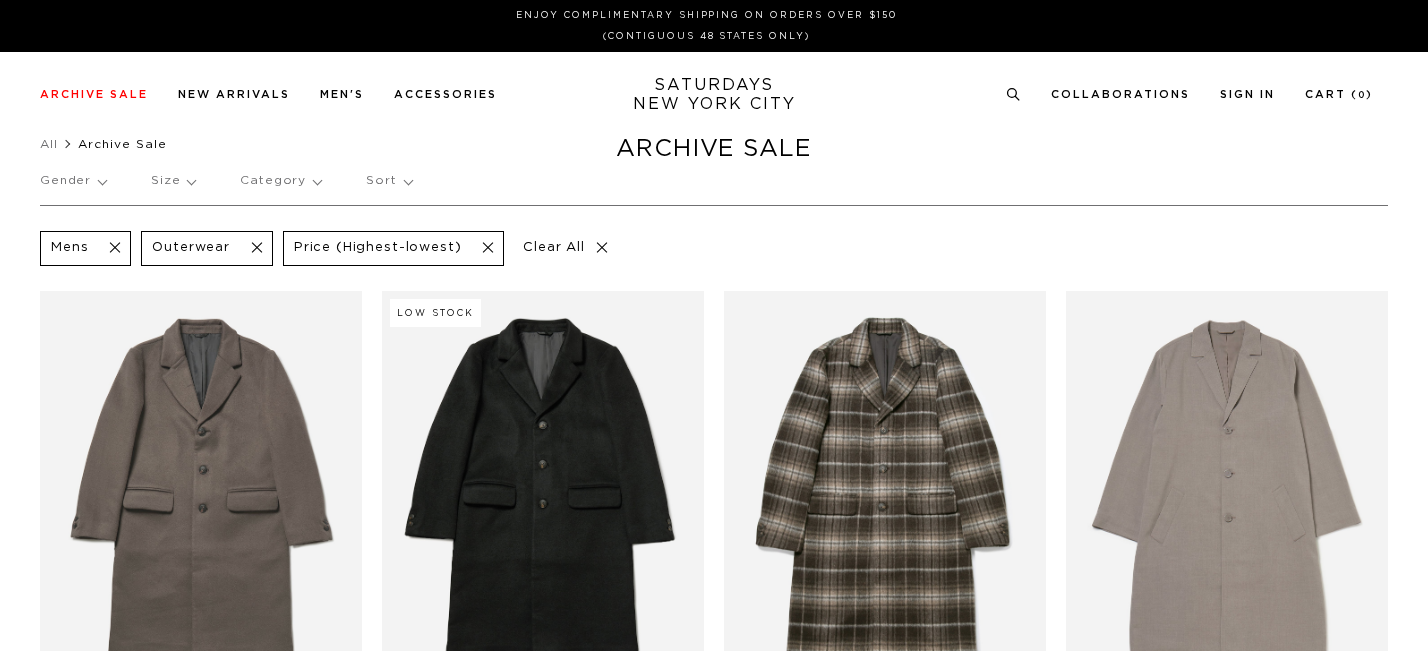 scroll, scrollTop: 0, scrollLeft: 0, axis: both 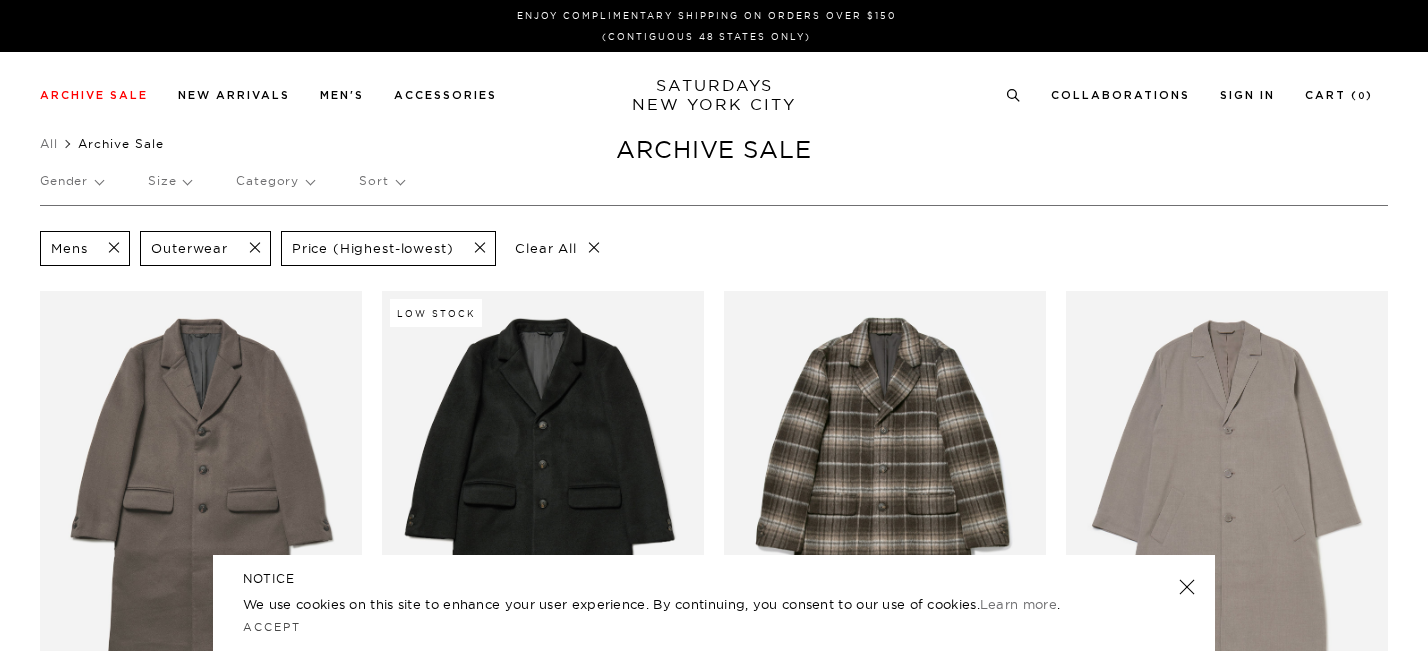 click on "Size" at bounding box center (169, 181) 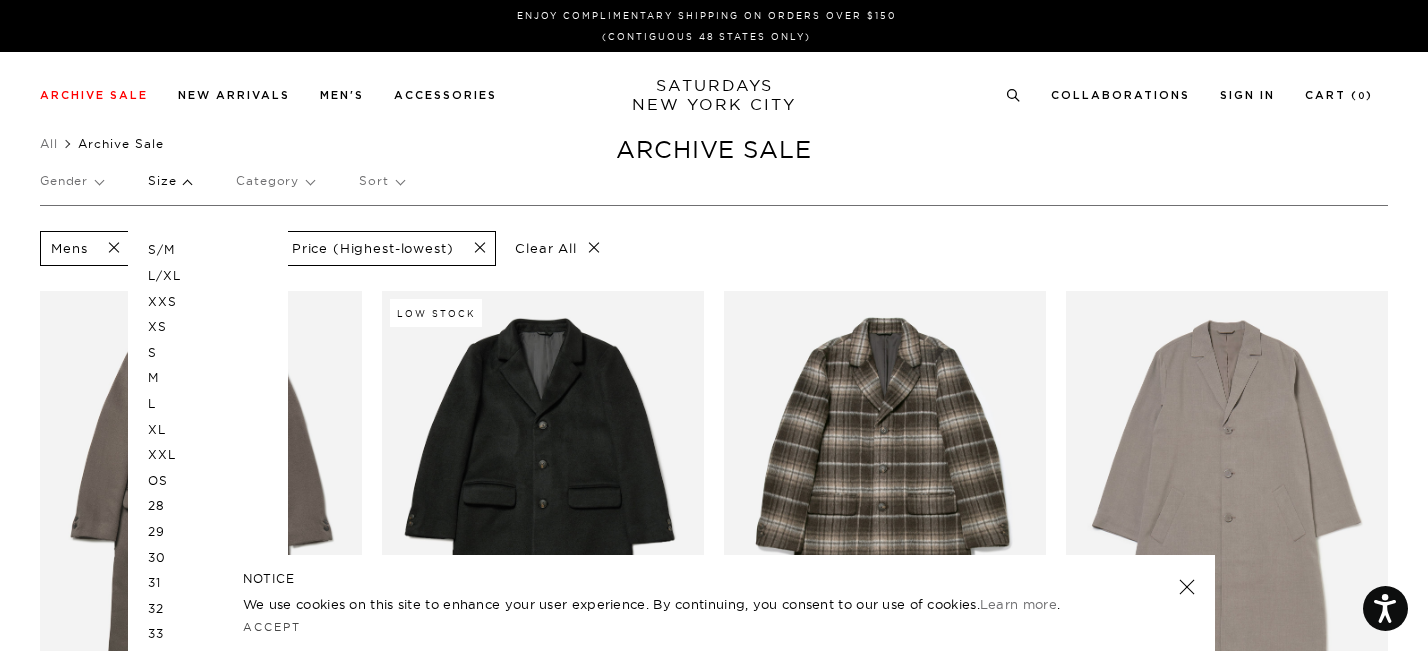 click on "M" at bounding box center (208, 378) 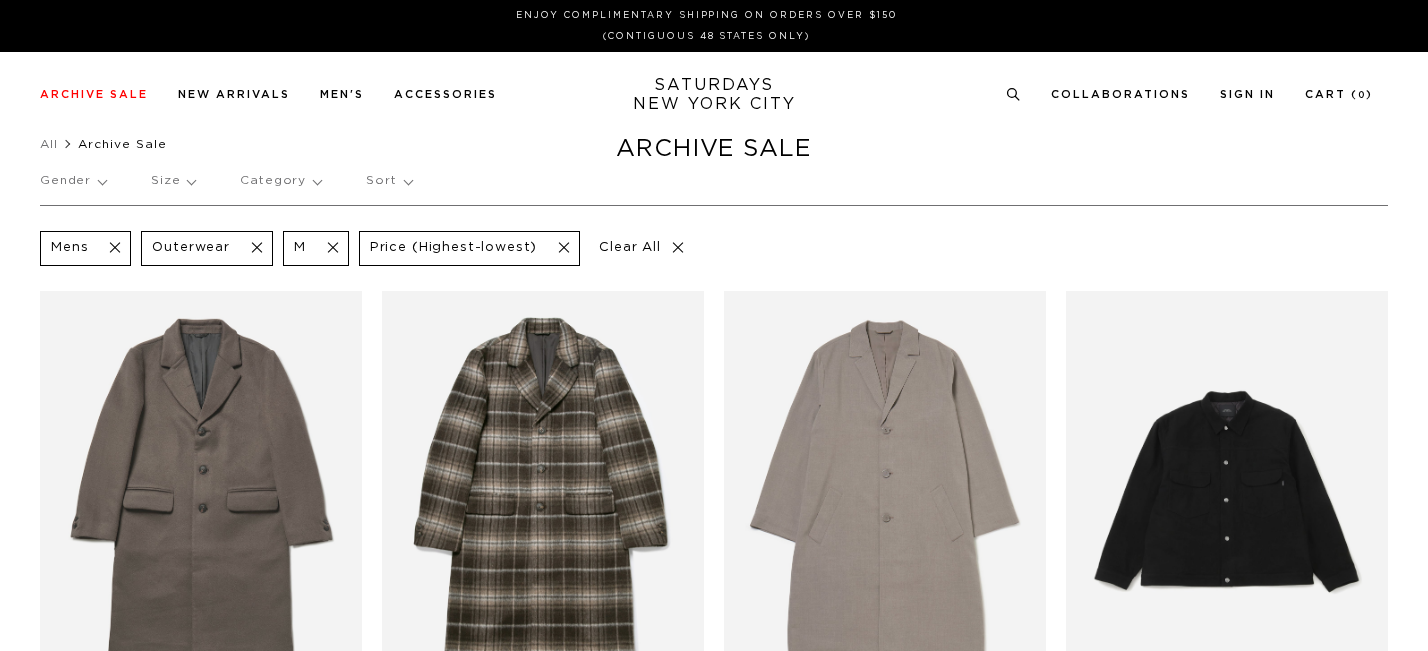 scroll, scrollTop: 0, scrollLeft: 0, axis: both 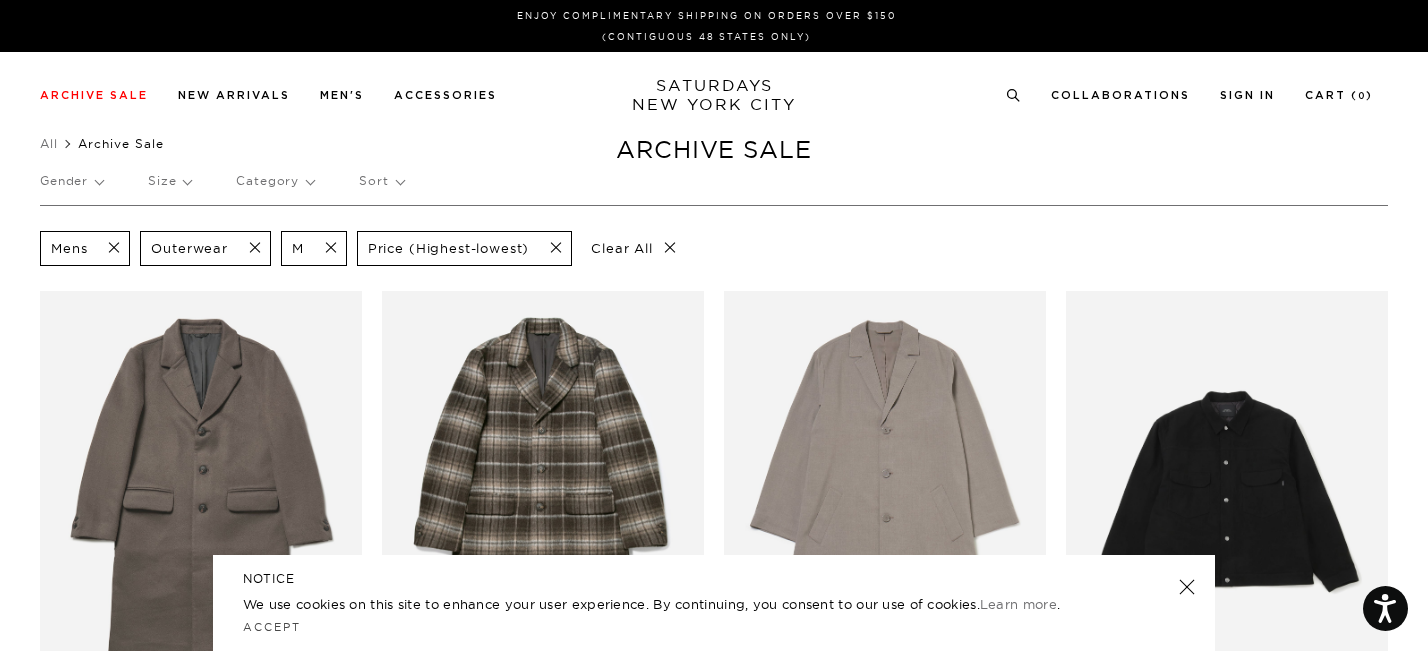 click at bounding box center [249, 248] 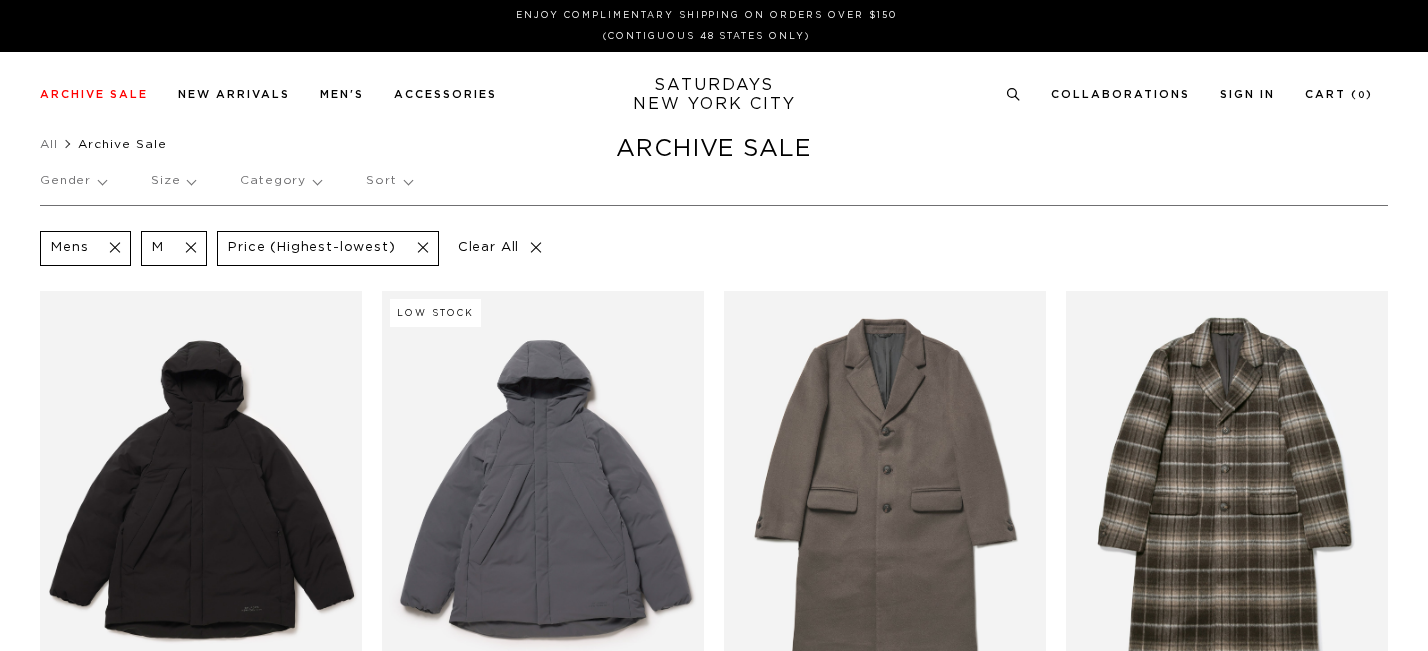 scroll, scrollTop: 0, scrollLeft: 0, axis: both 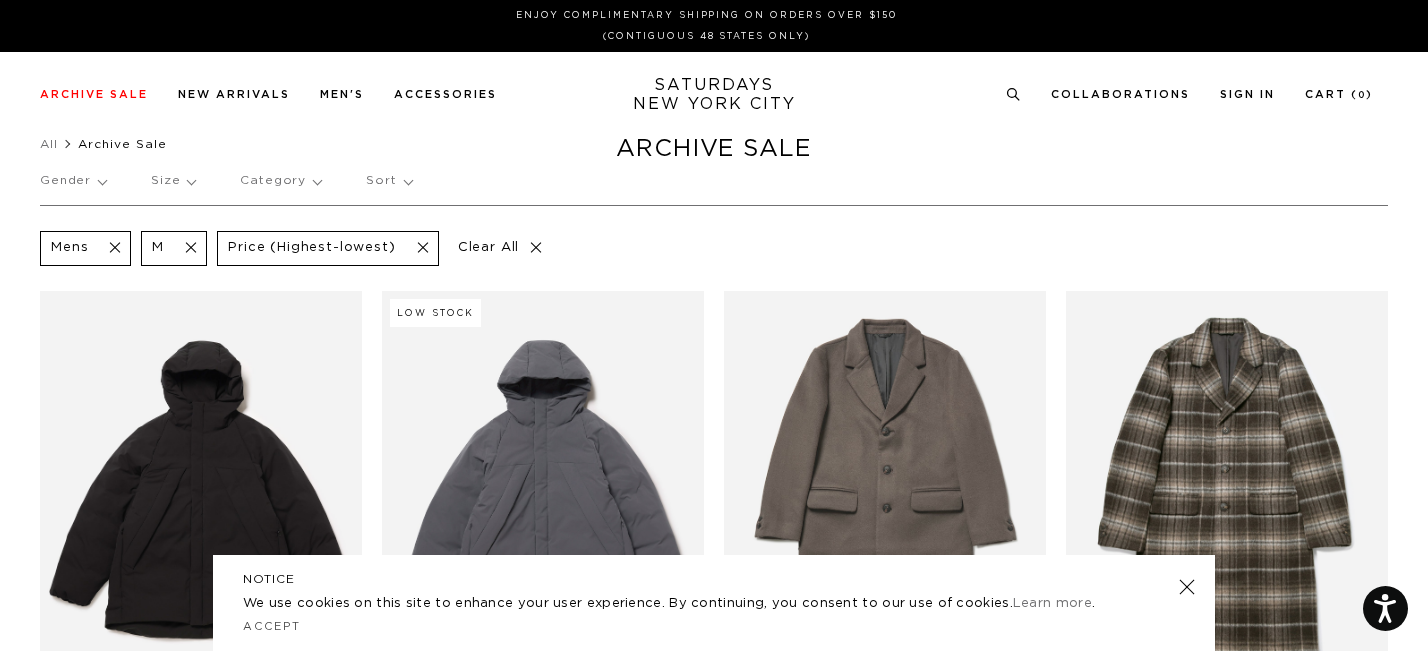 click on "Category" at bounding box center (280, 181) 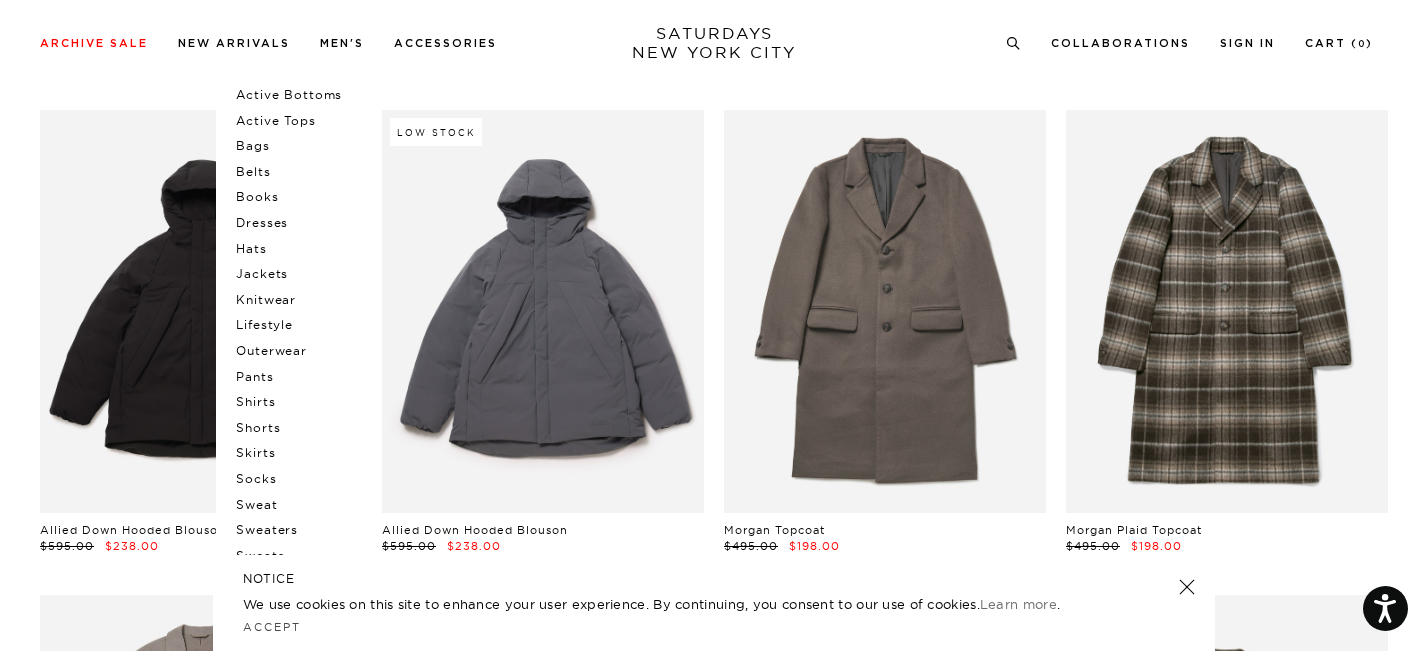 scroll, scrollTop: 266, scrollLeft: 0, axis: vertical 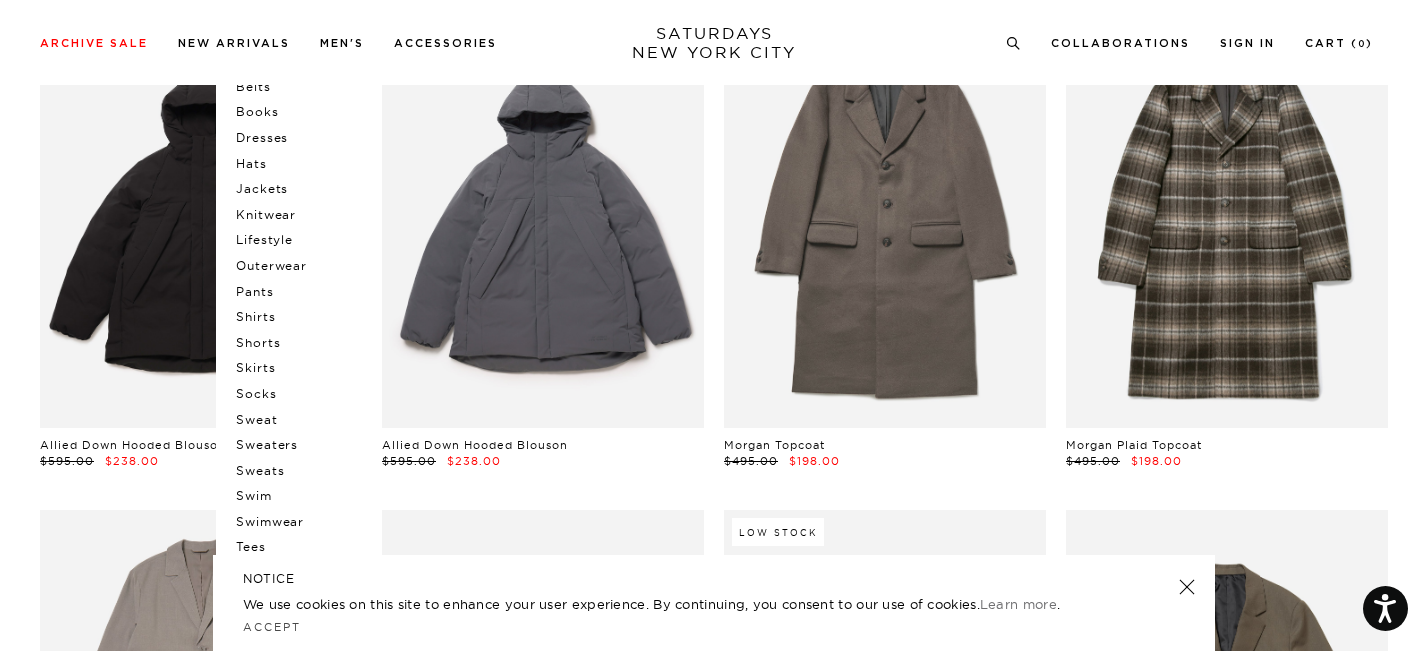 click on "Jackets" at bounding box center [296, 189] 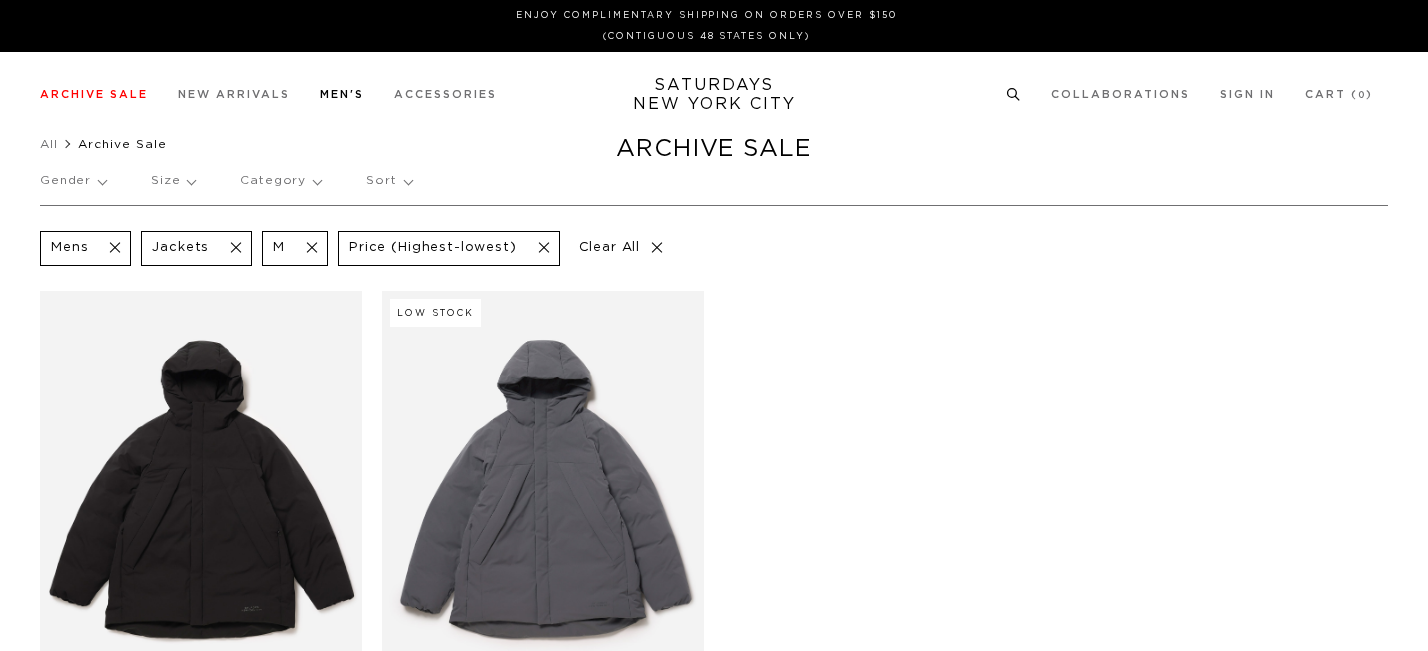 scroll, scrollTop: 0, scrollLeft: 0, axis: both 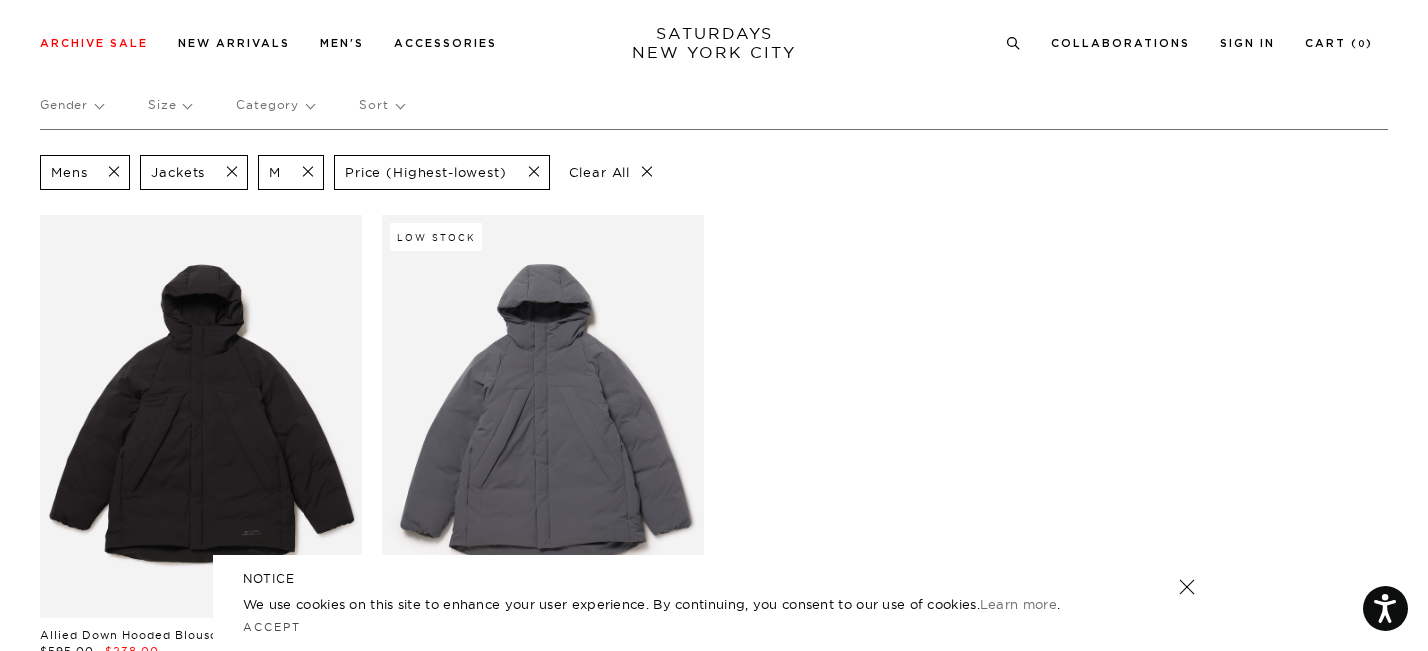 click at bounding box center [226, 172] 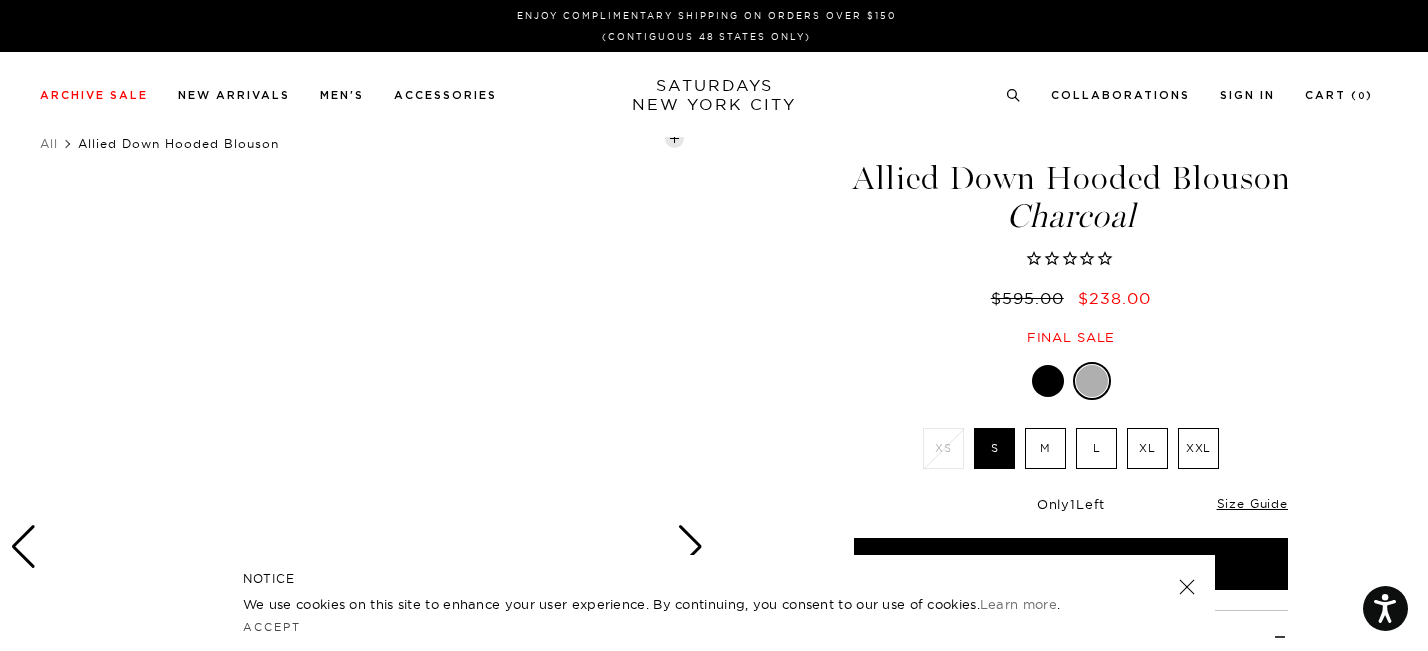 scroll, scrollTop: 0, scrollLeft: 0, axis: both 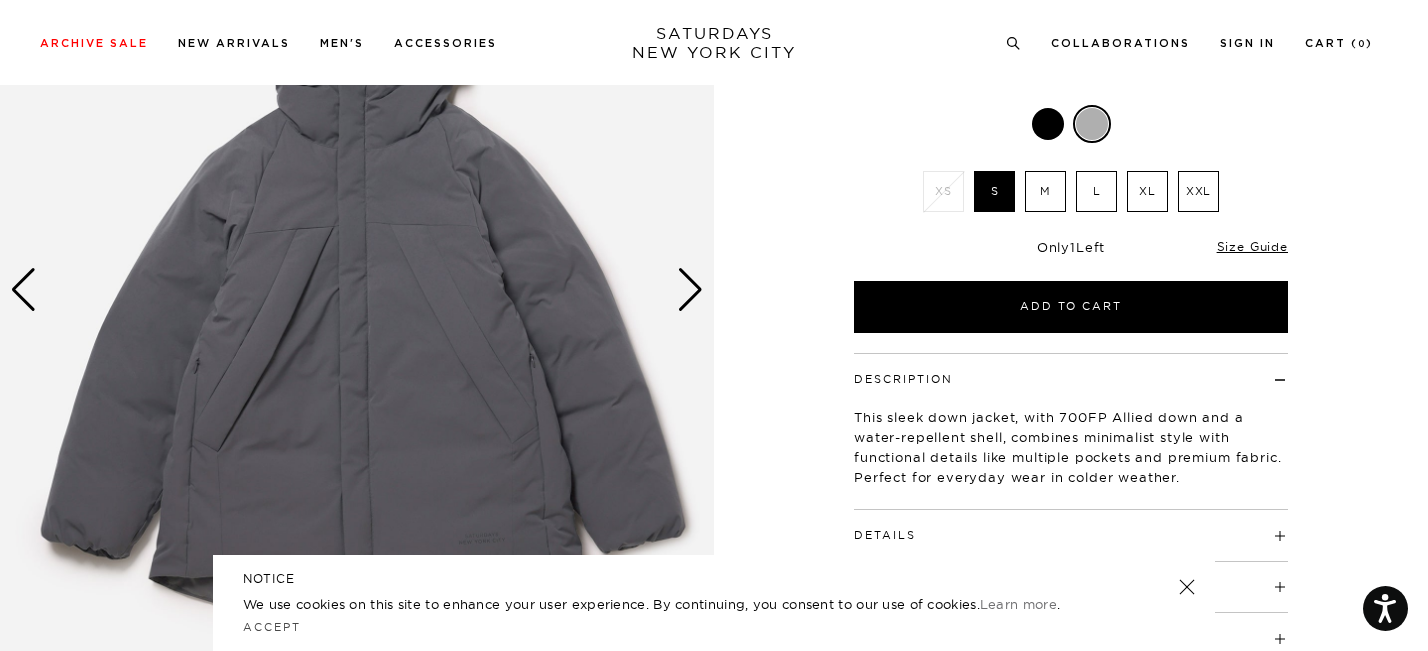 click at bounding box center [690, 290] 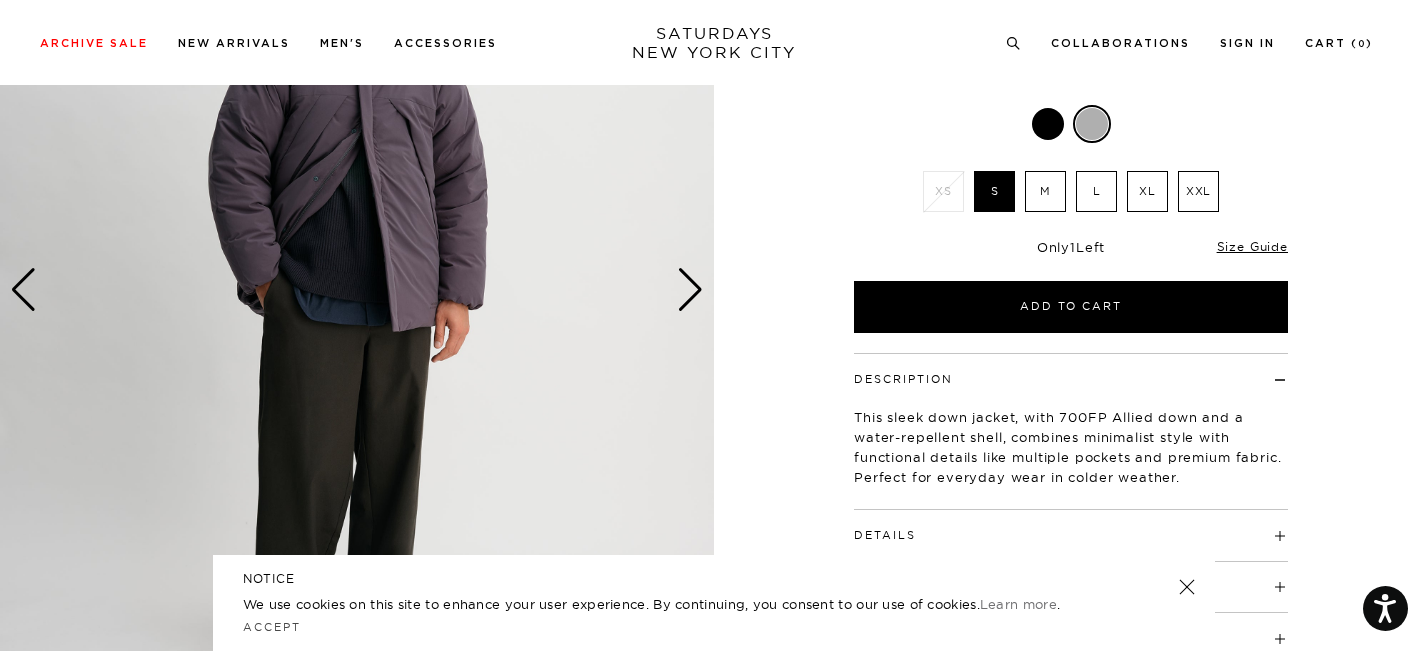 click at bounding box center (690, 290) 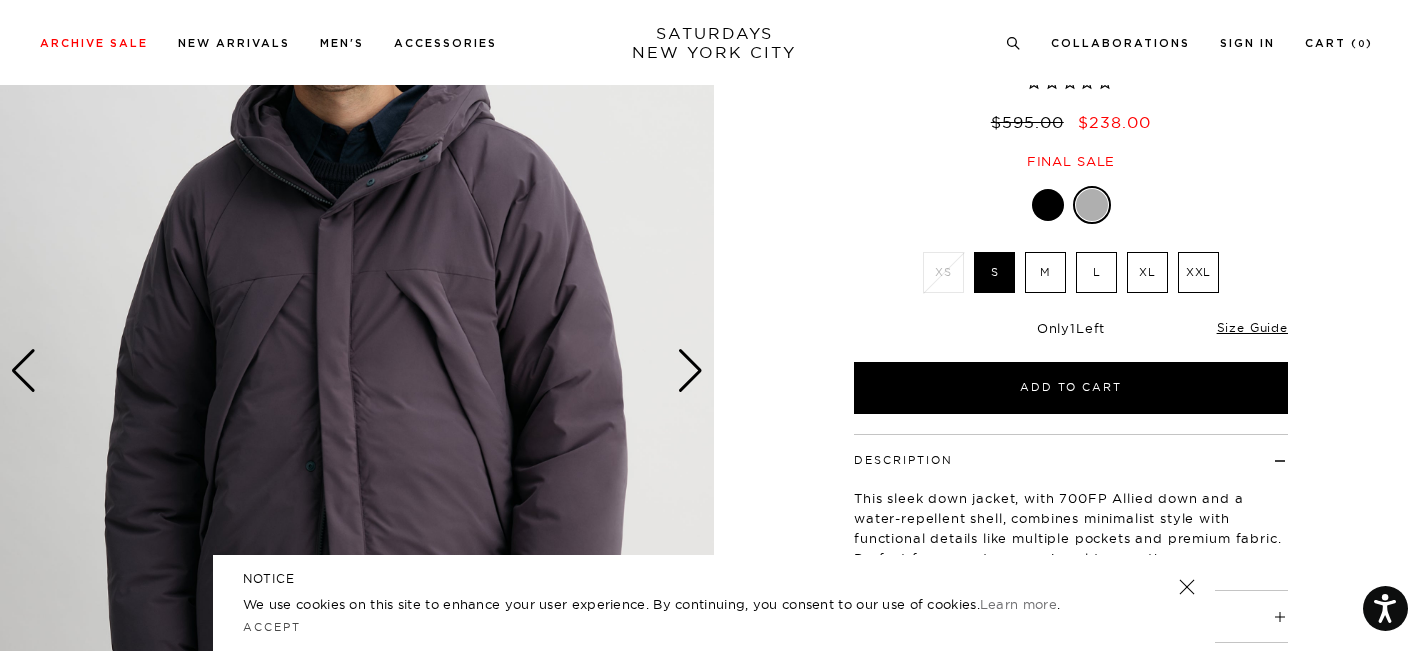 scroll, scrollTop: 163, scrollLeft: 0, axis: vertical 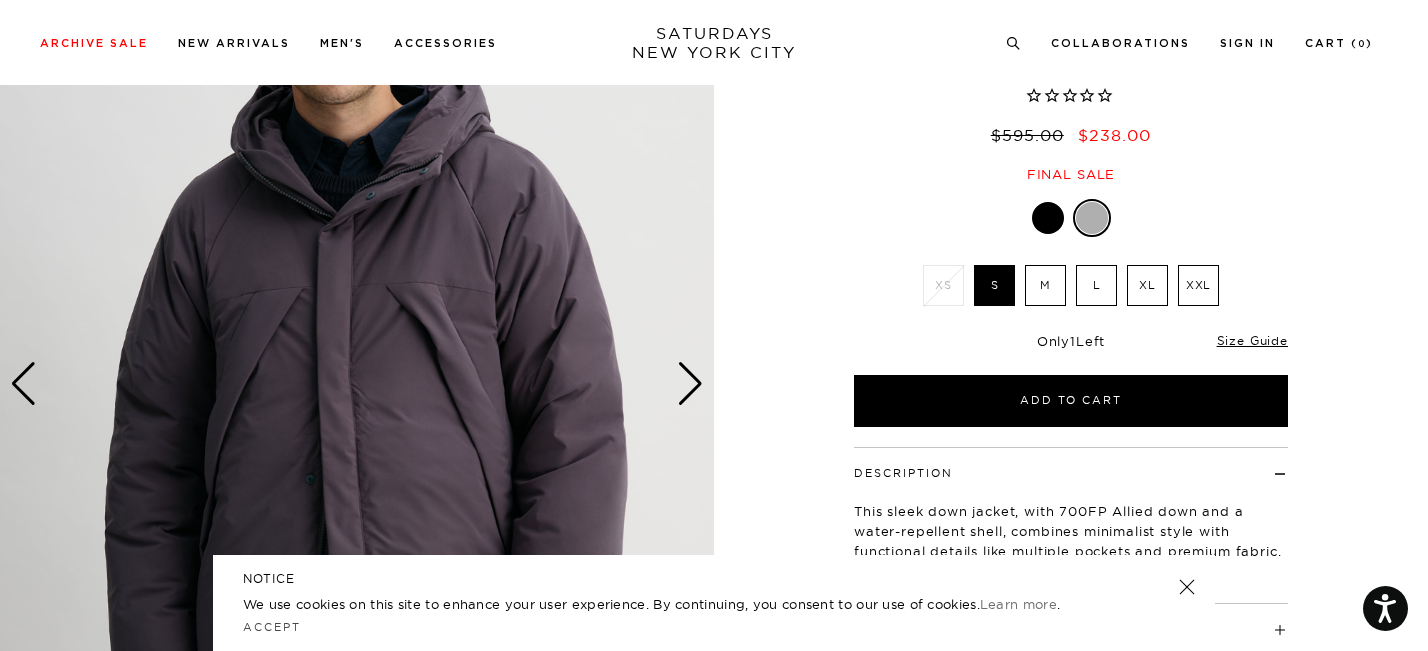 click at bounding box center (690, 384) 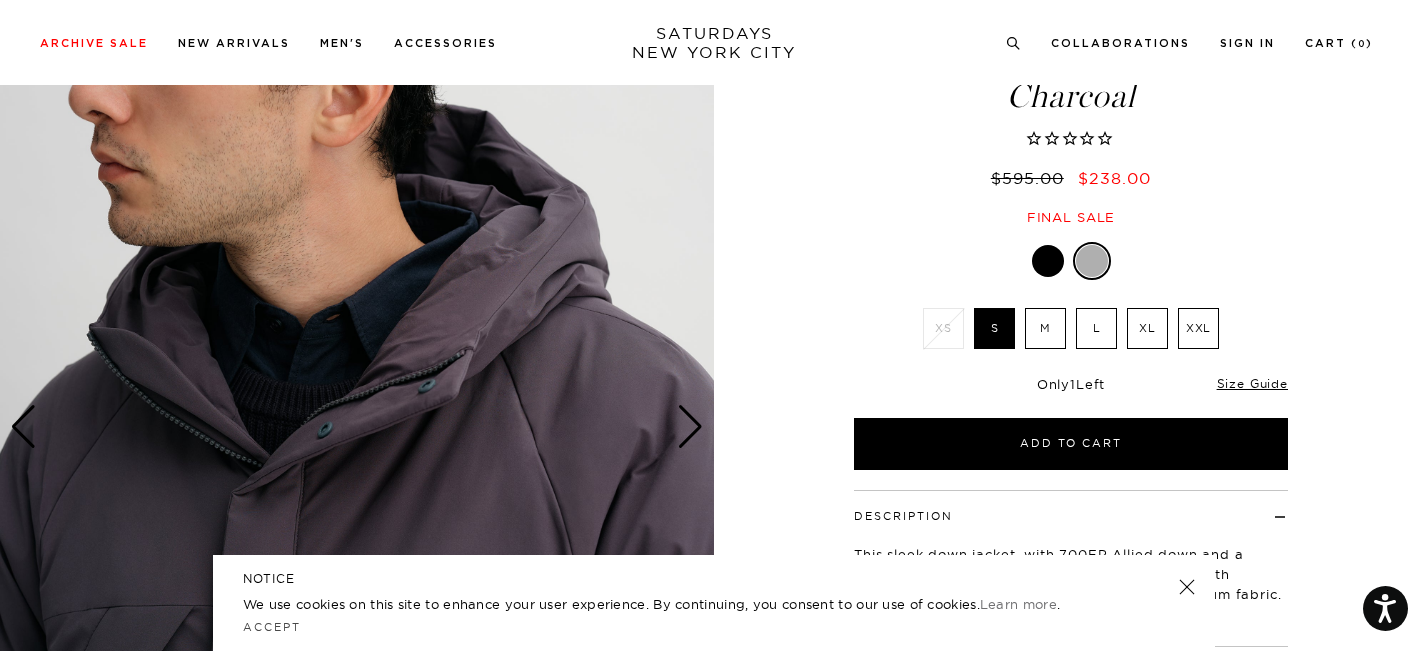 scroll, scrollTop: 196, scrollLeft: 0, axis: vertical 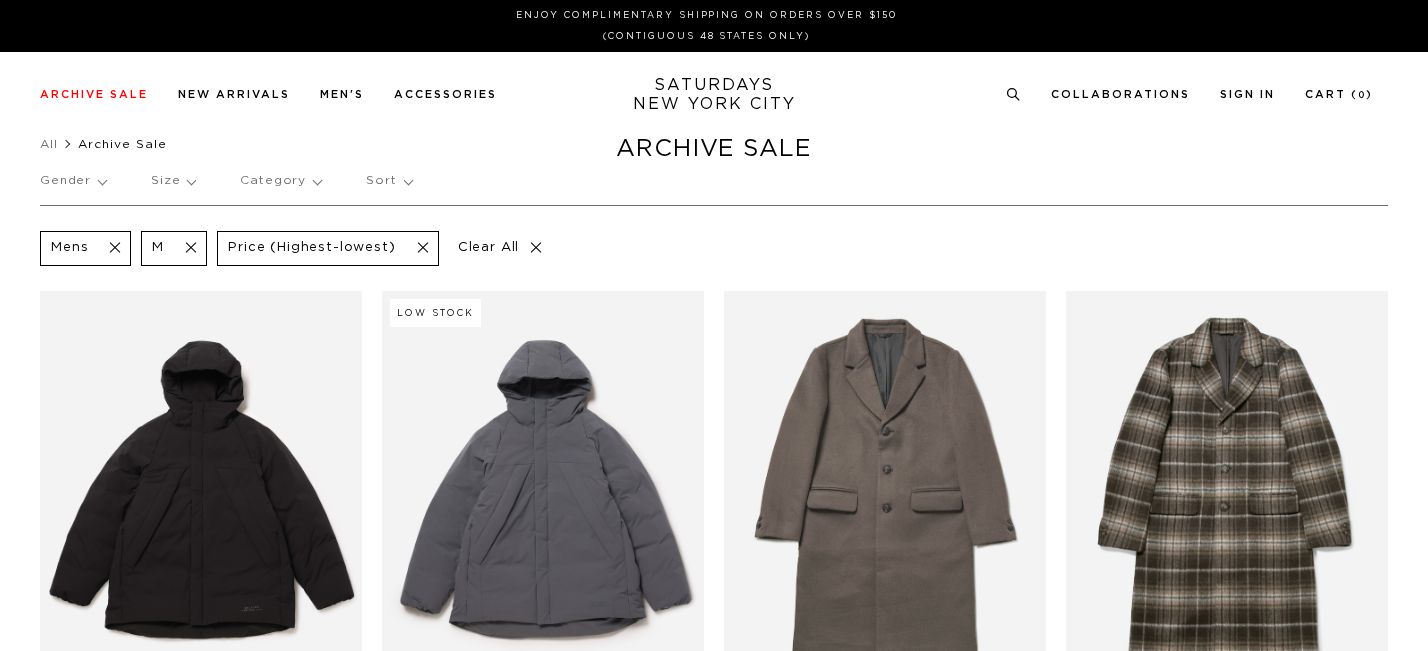 click on "Category" at bounding box center [280, 181] 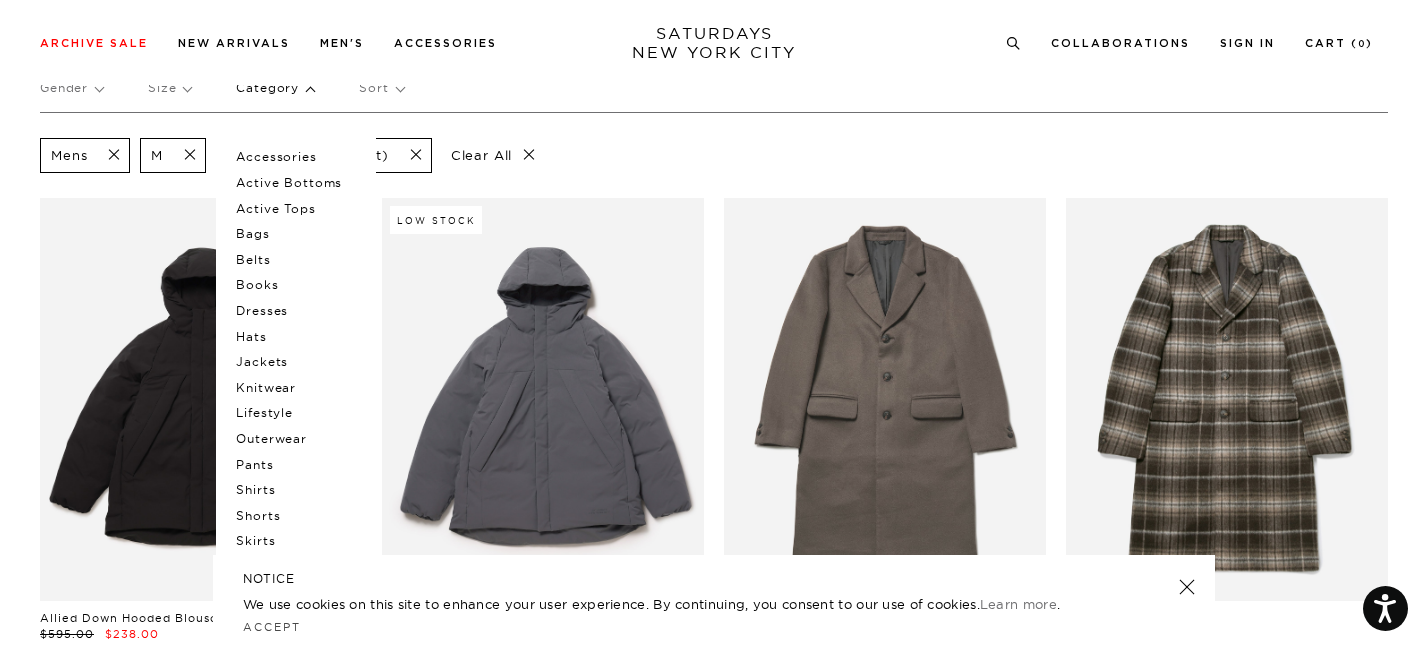 scroll, scrollTop: 109, scrollLeft: 0, axis: vertical 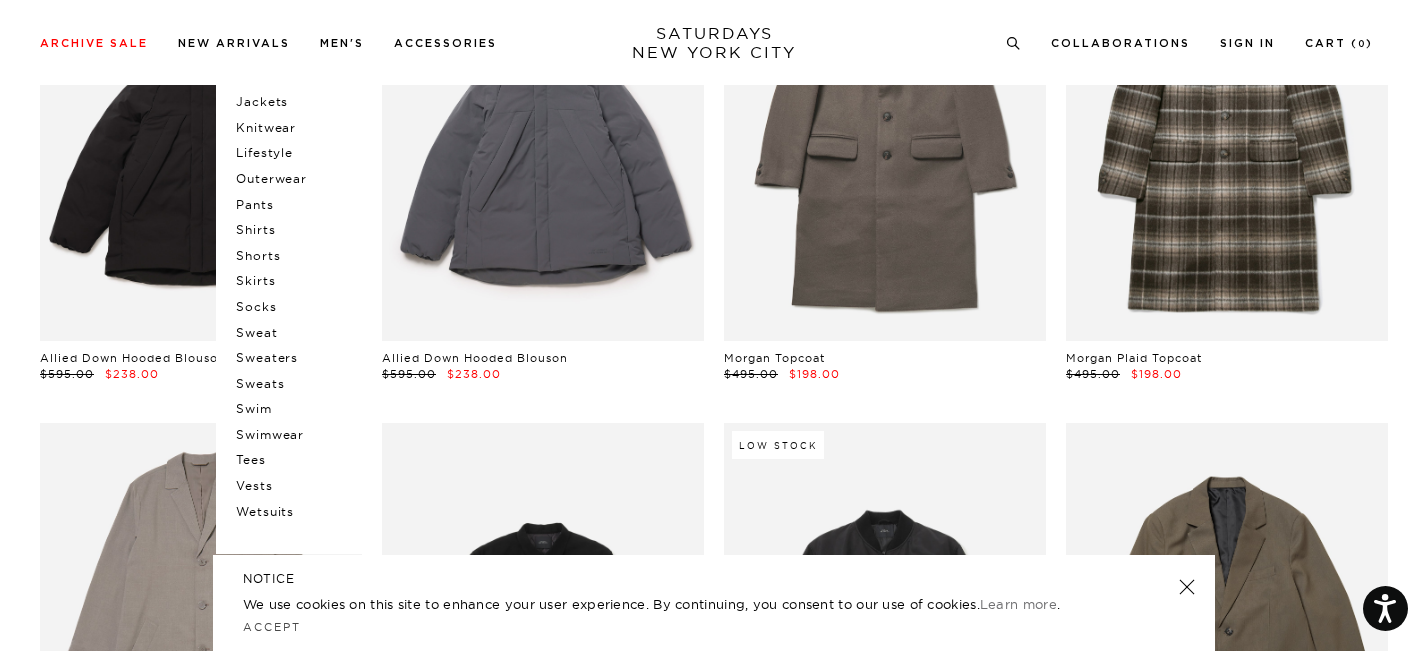 click on "Sweaters" at bounding box center [296, 358] 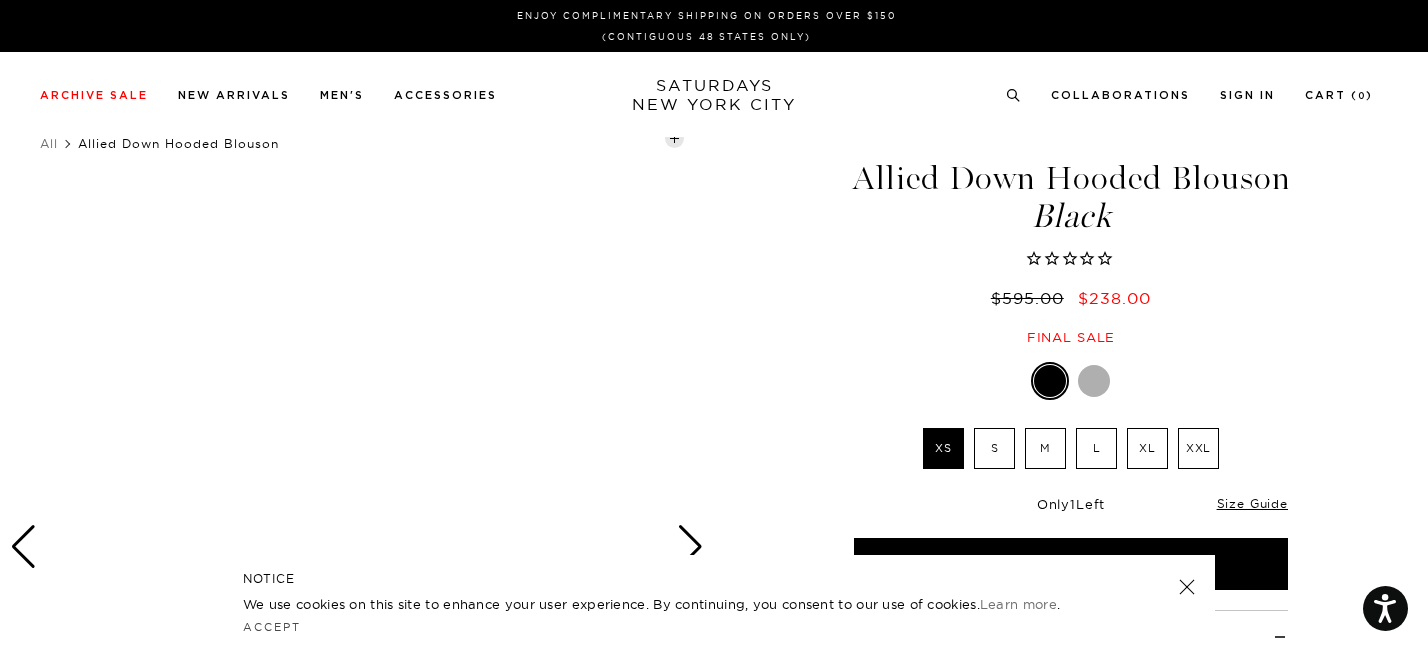 scroll, scrollTop: 0, scrollLeft: 0, axis: both 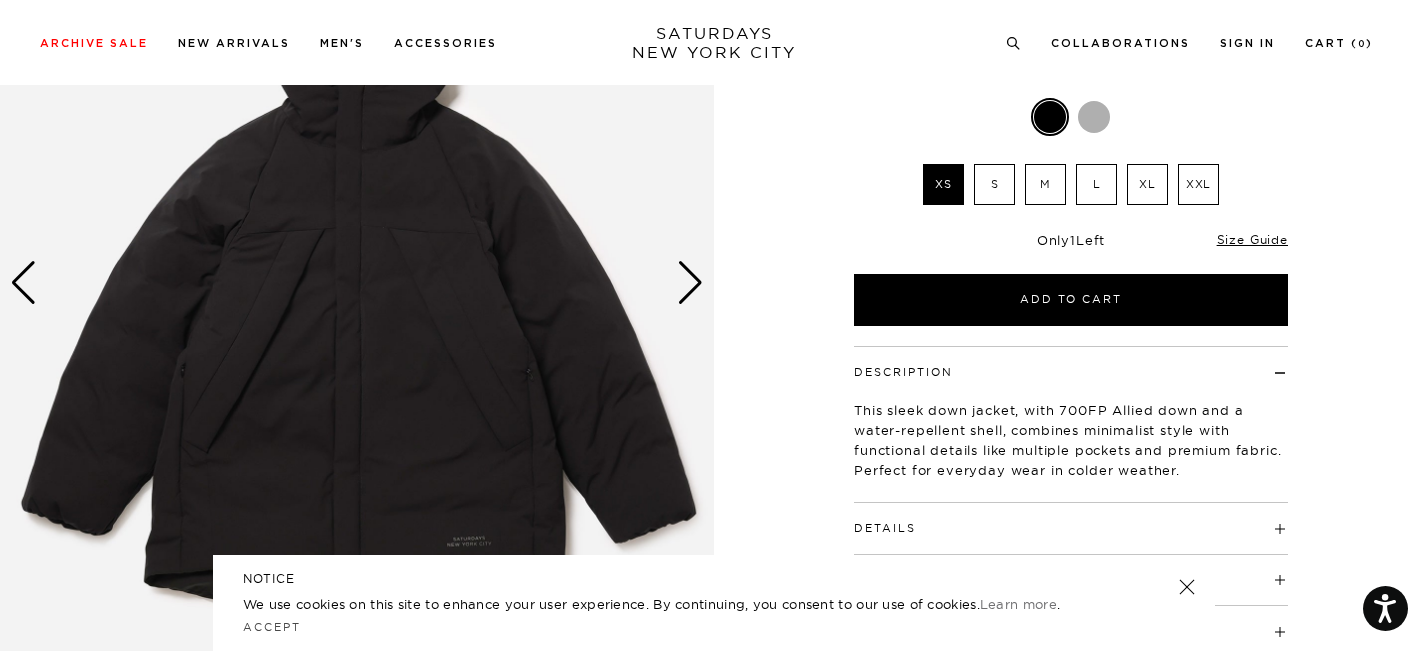 click at bounding box center (690, 283) 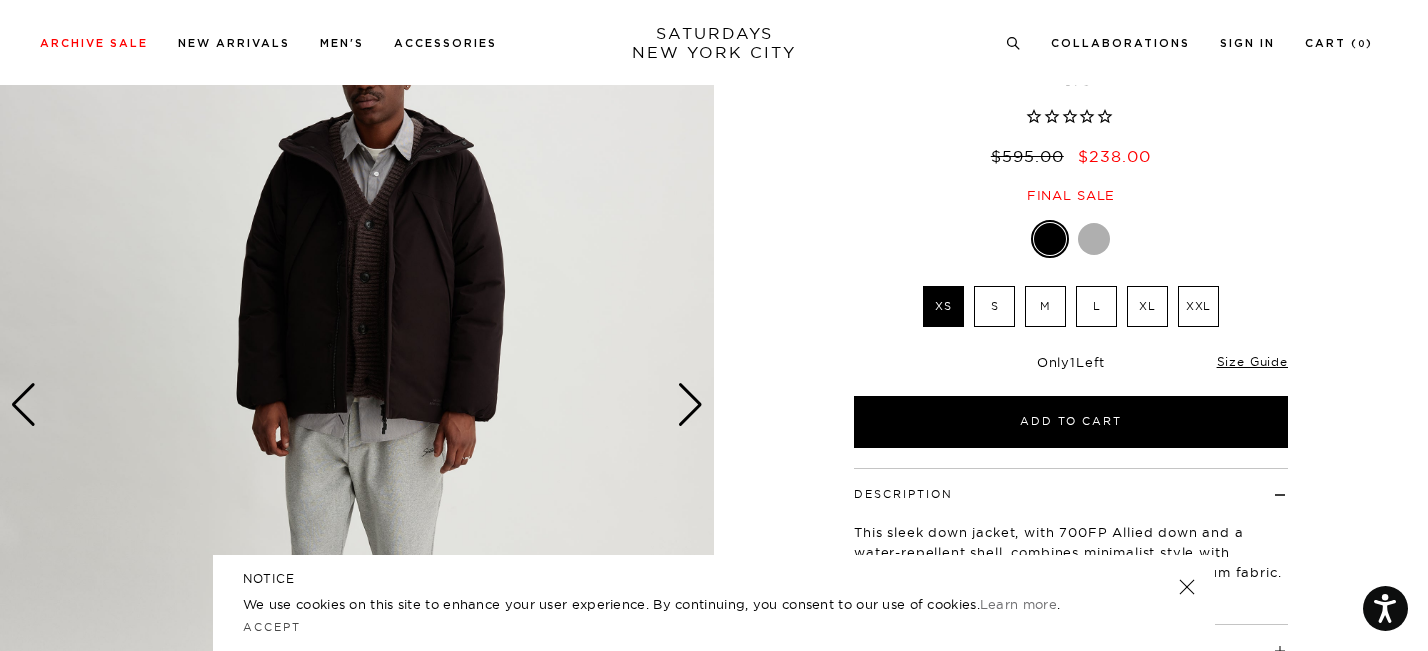 scroll, scrollTop: 119, scrollLeft: 0, axis: vertical 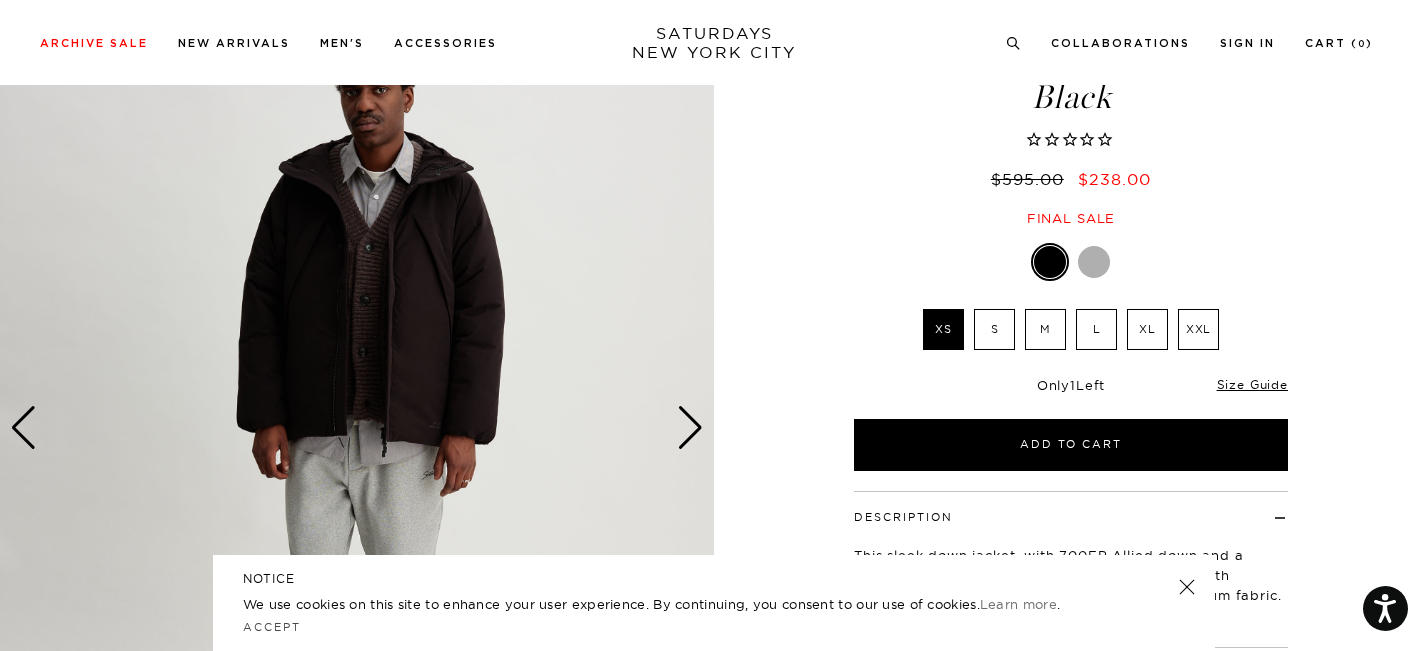 click at bounding box center [690, 428] 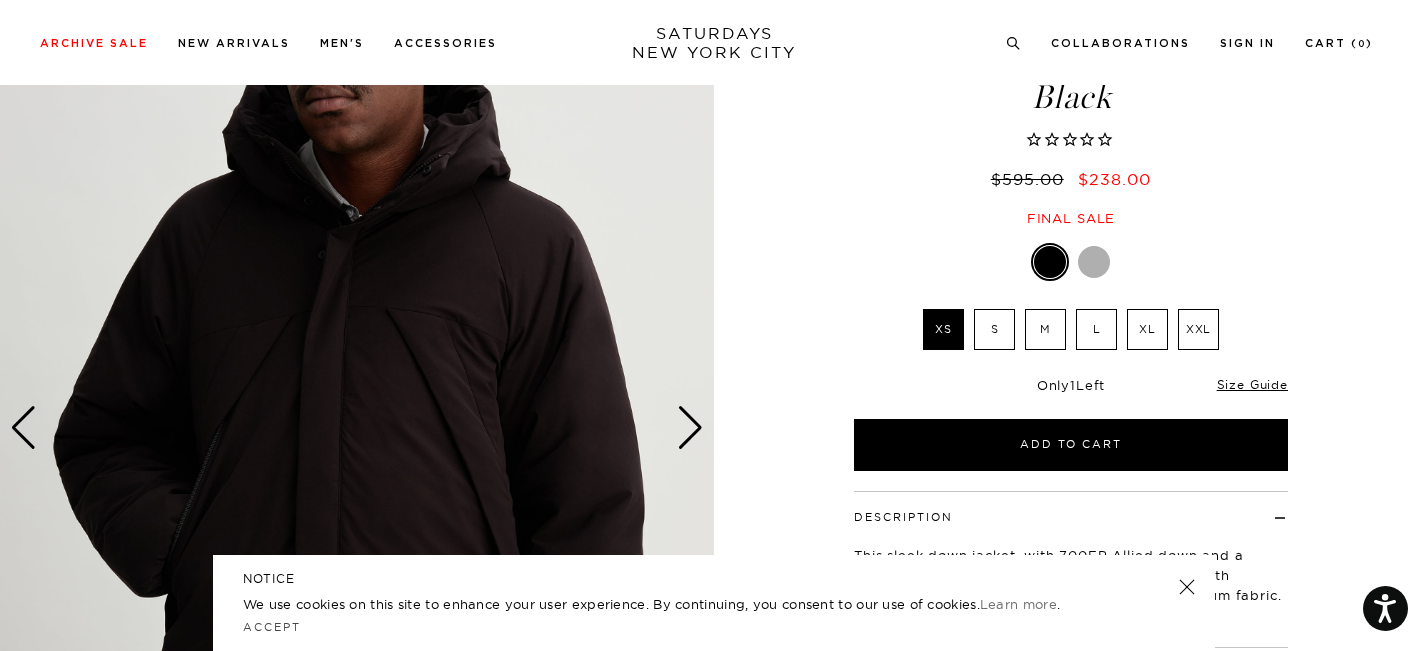 click at bounding box center [690, 428] 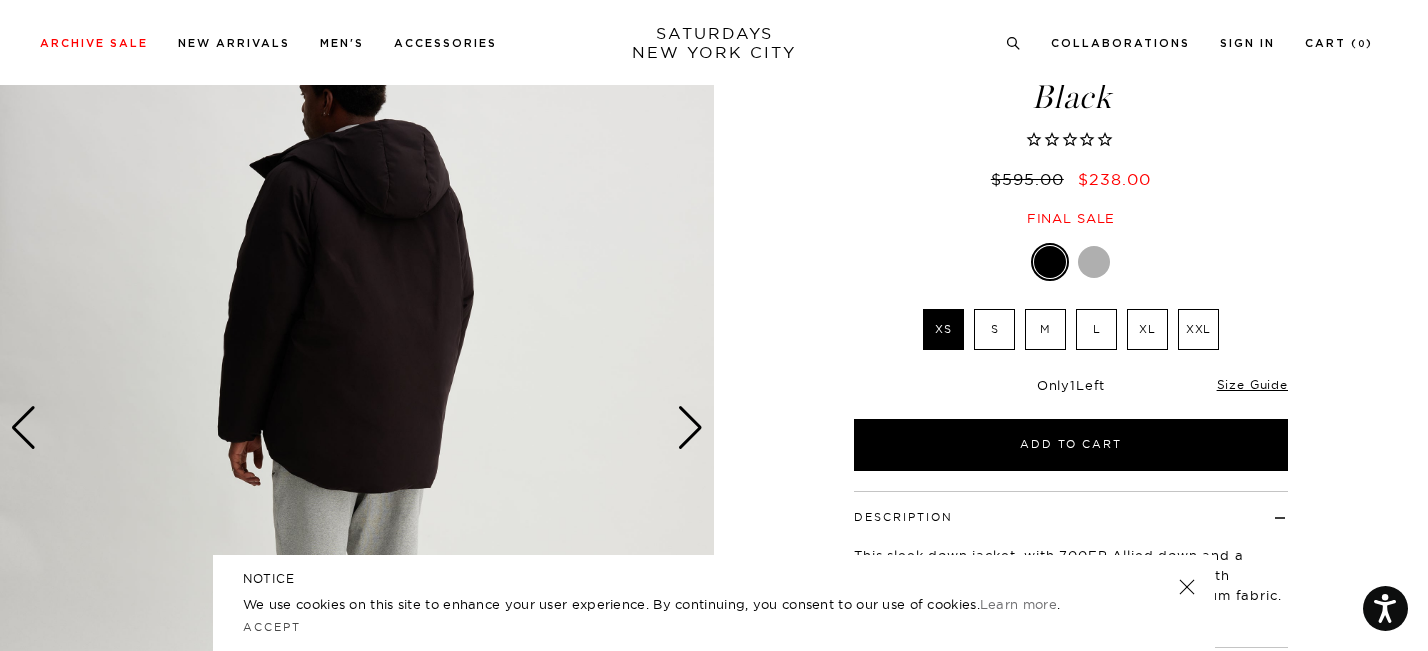 click at bounding box center (690, 428) 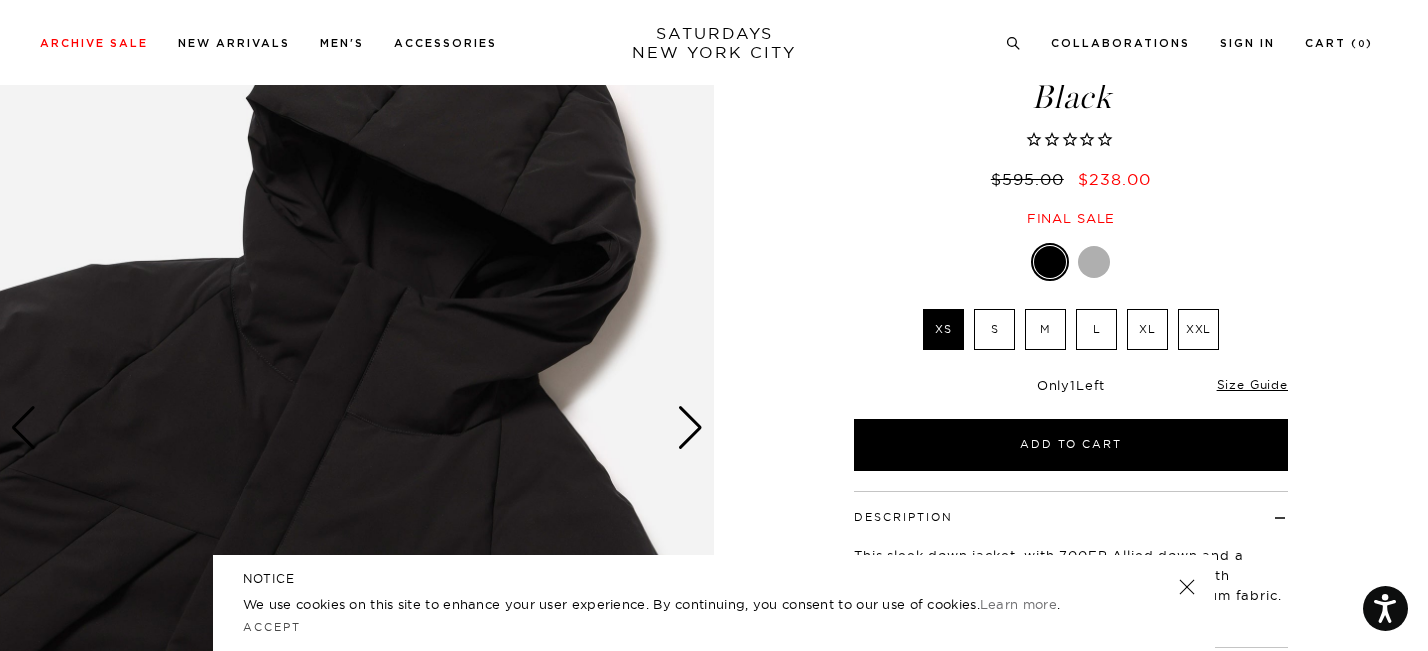 click at bounding box center (690, 428) 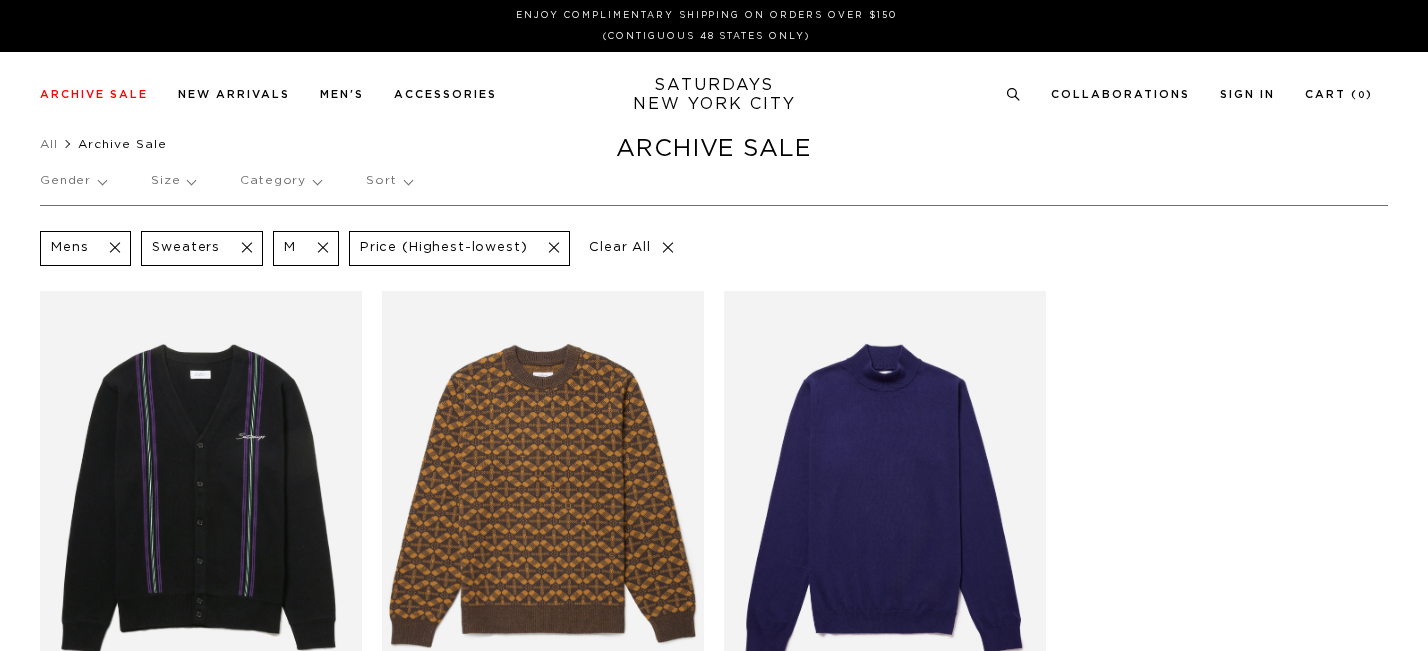 scroll, scrollTop: 0, scrollLeft: 0, axis: both 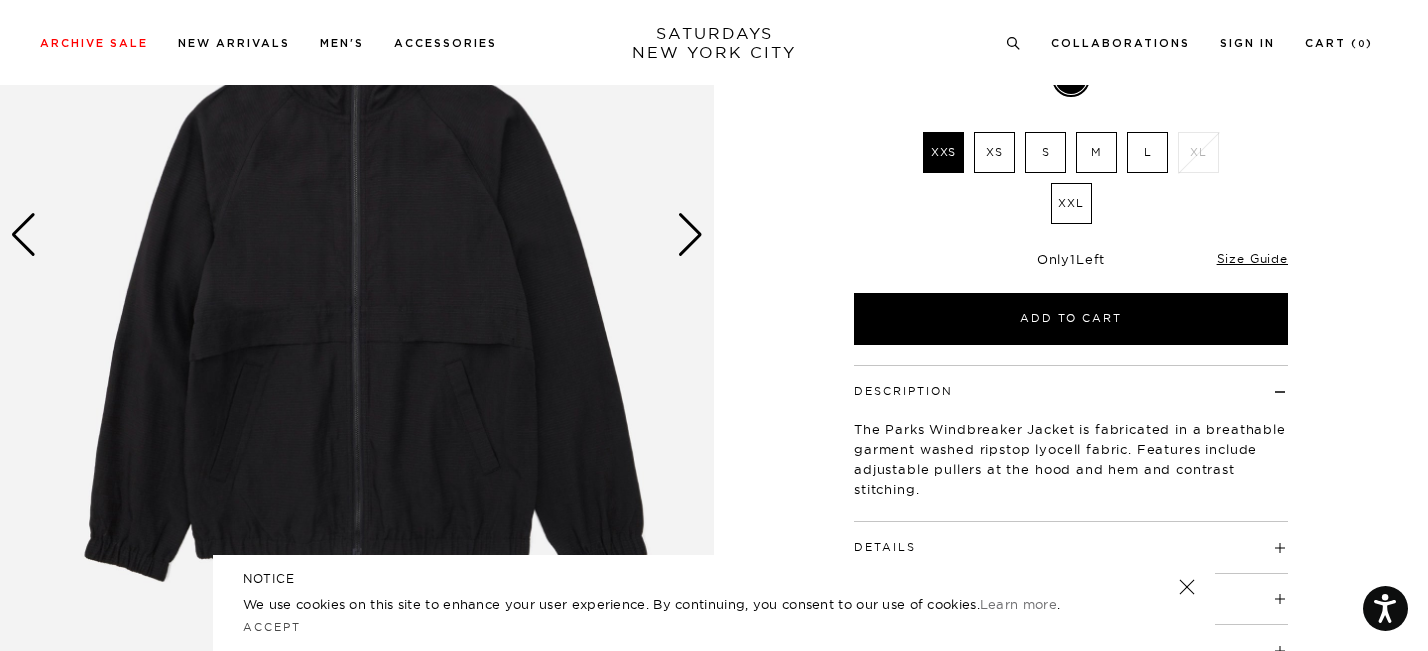 click at bounding box center [357, 235] 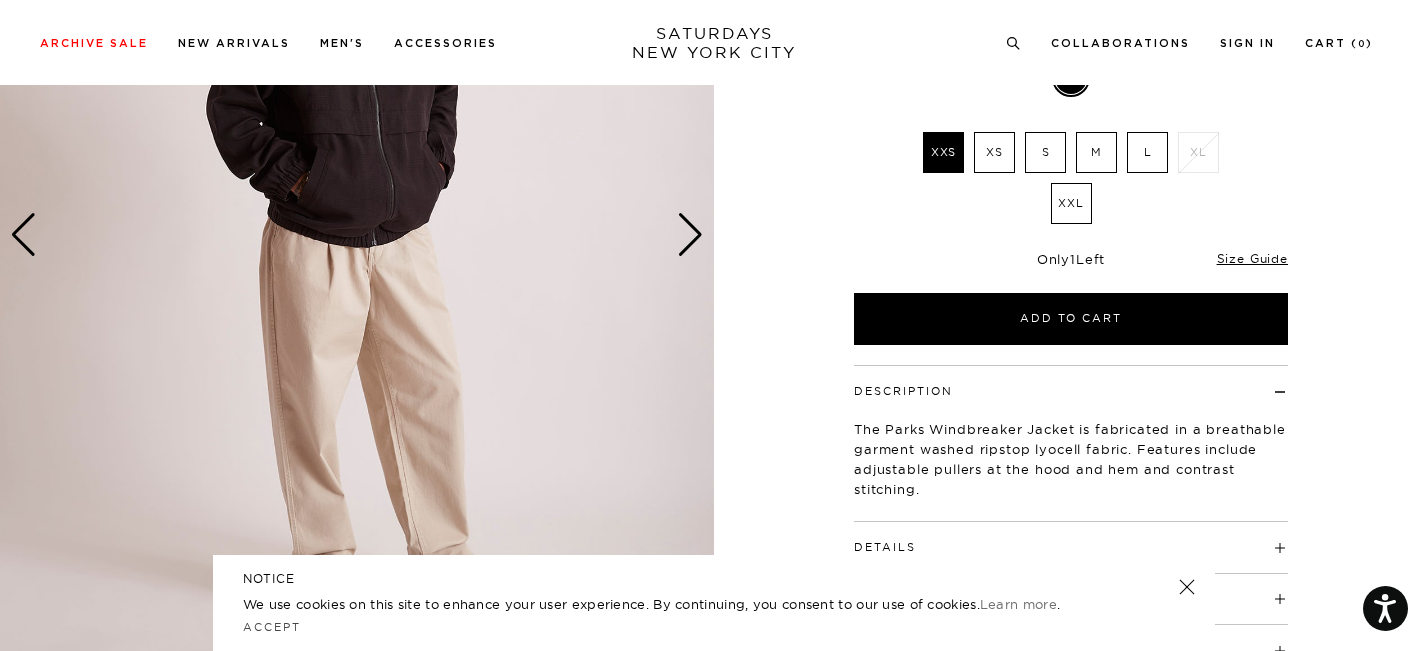 click at bounding box center (690, 235) 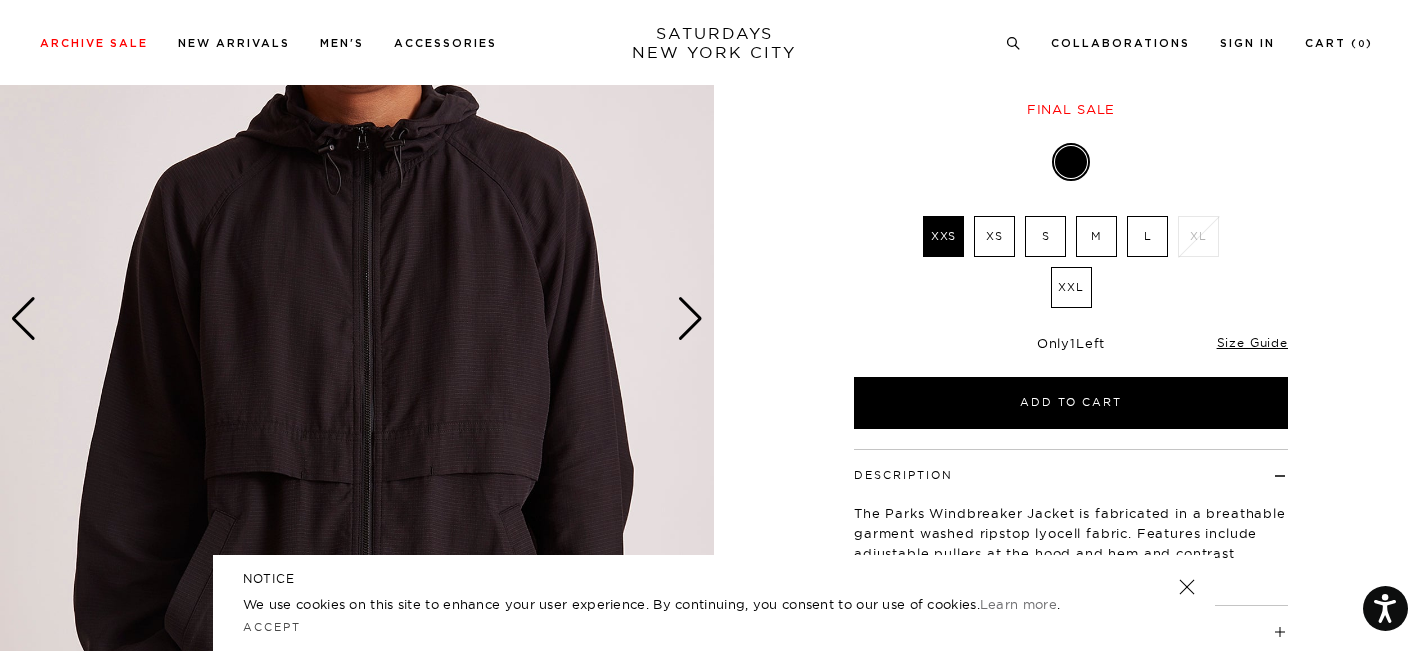 scroll, scrollTop: 197, scrollLeft: 0, axis: vertical 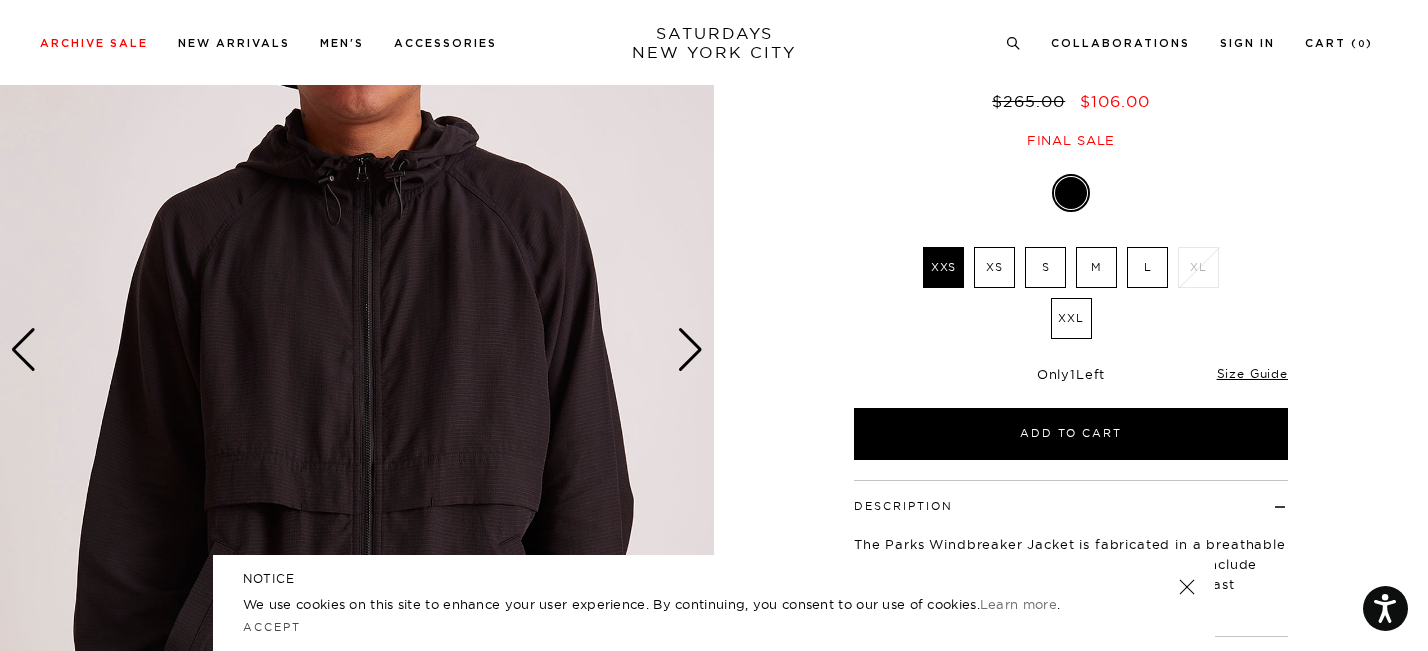 click at bounding box center [357, 350] 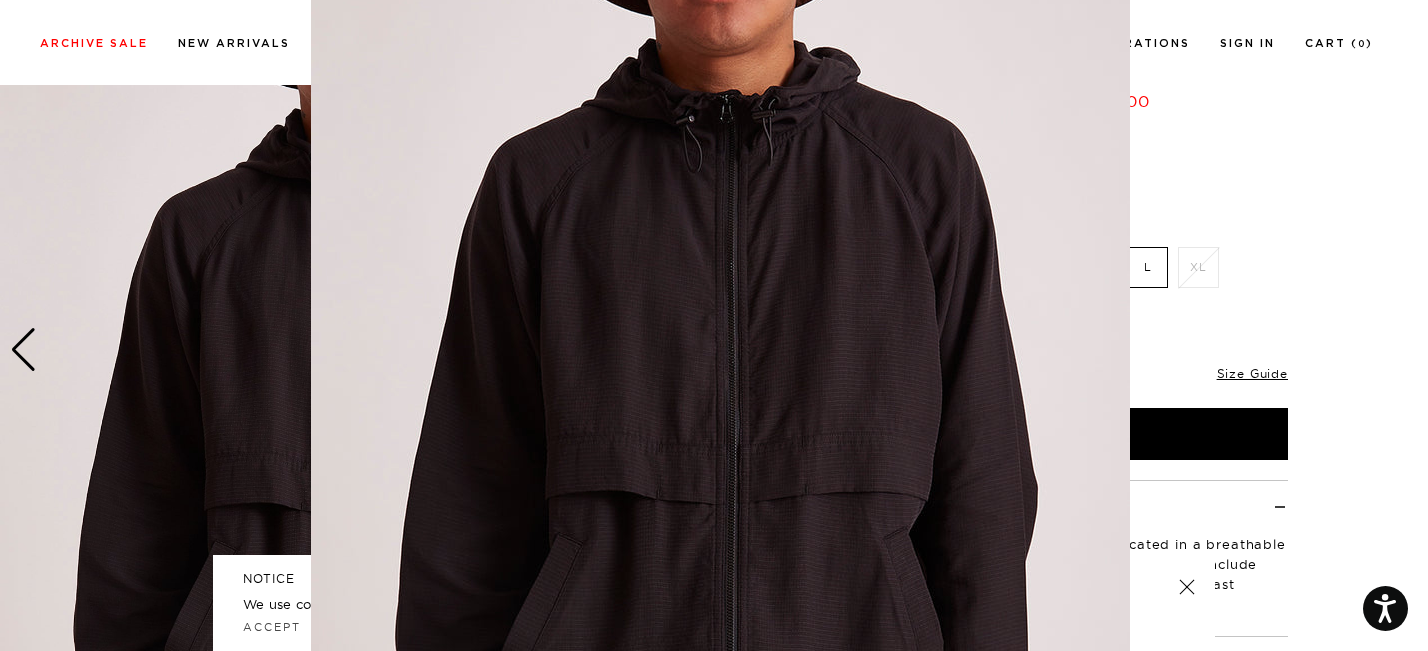 scroll, scrollTop: 215, scrollLeft: 0, axis: vertical 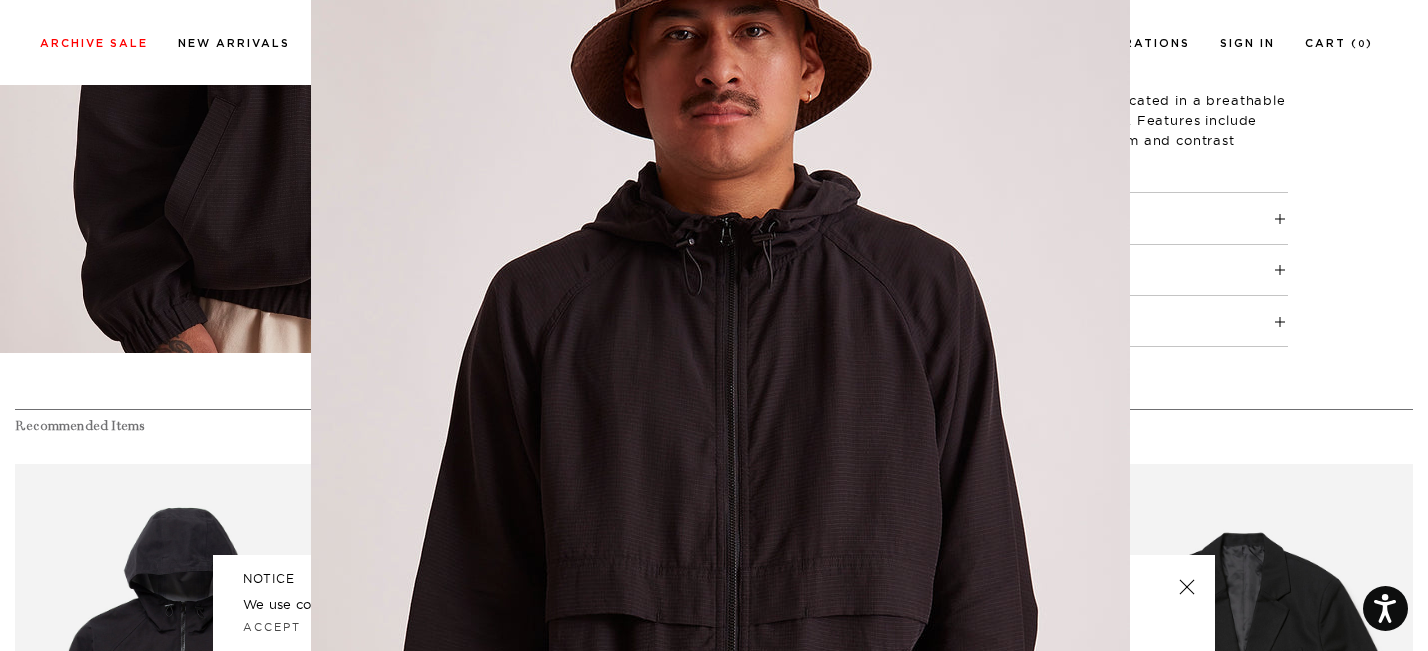click at bounding box center [714, 325] 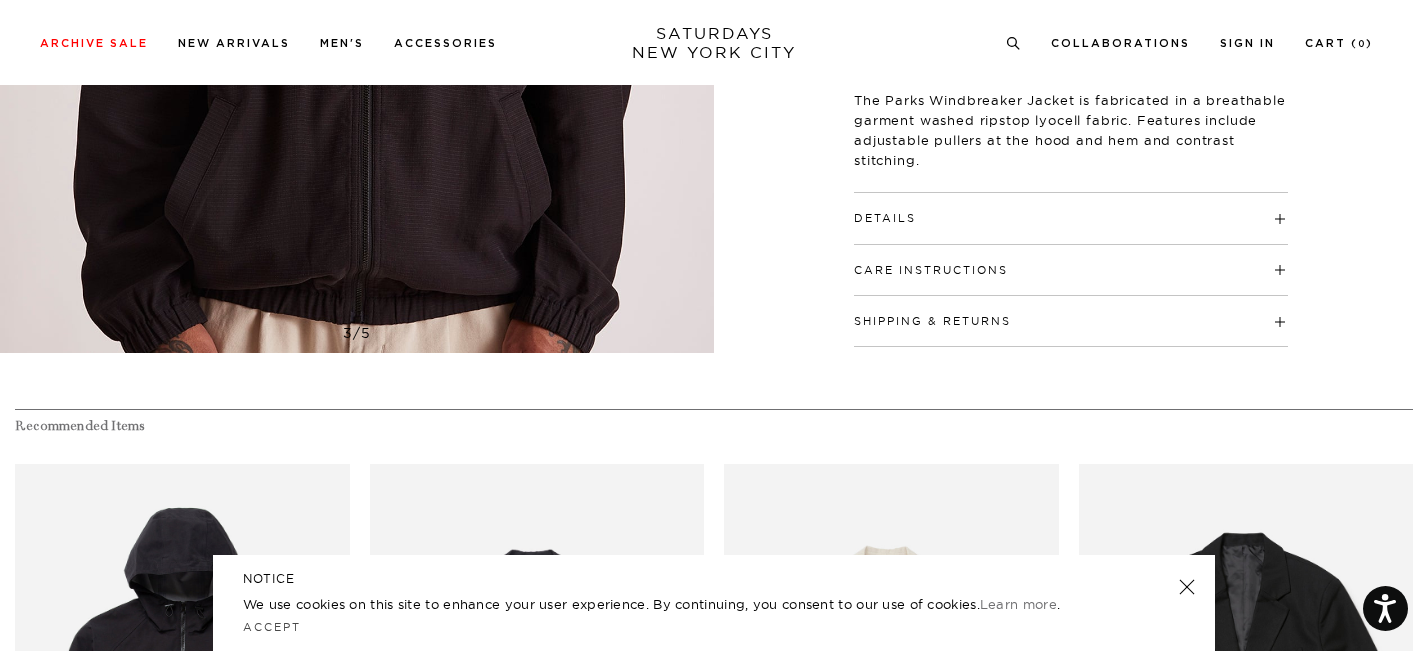 scroll, scrollTop: 326, scrollLeft: 0, axis: vertical 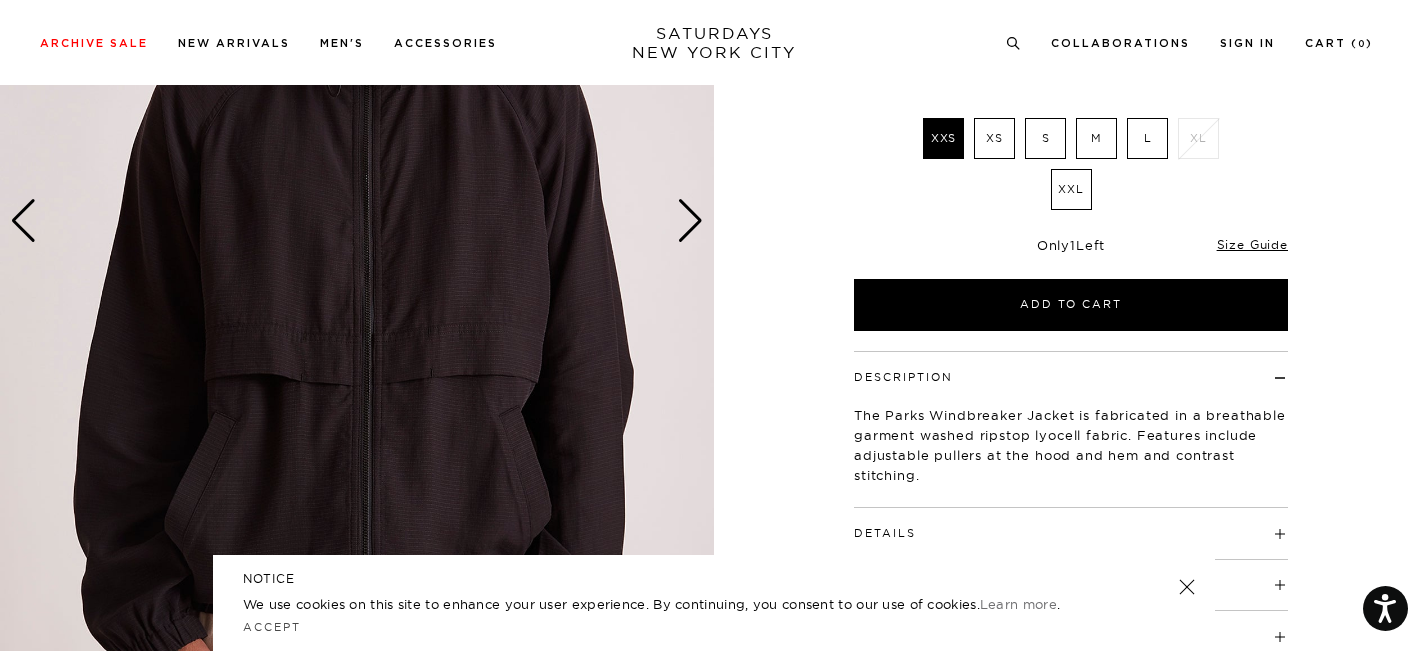 click at bounding box center [357, 221] 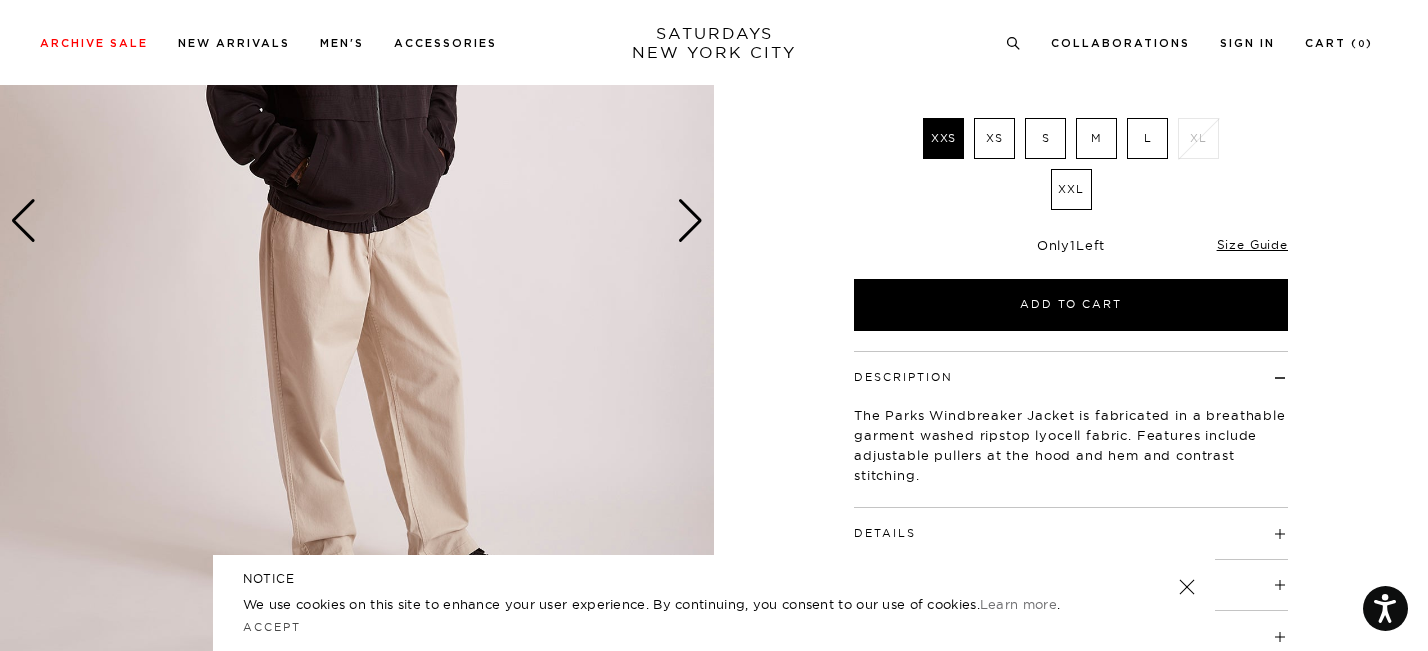 click at bounding box center [690, 221] 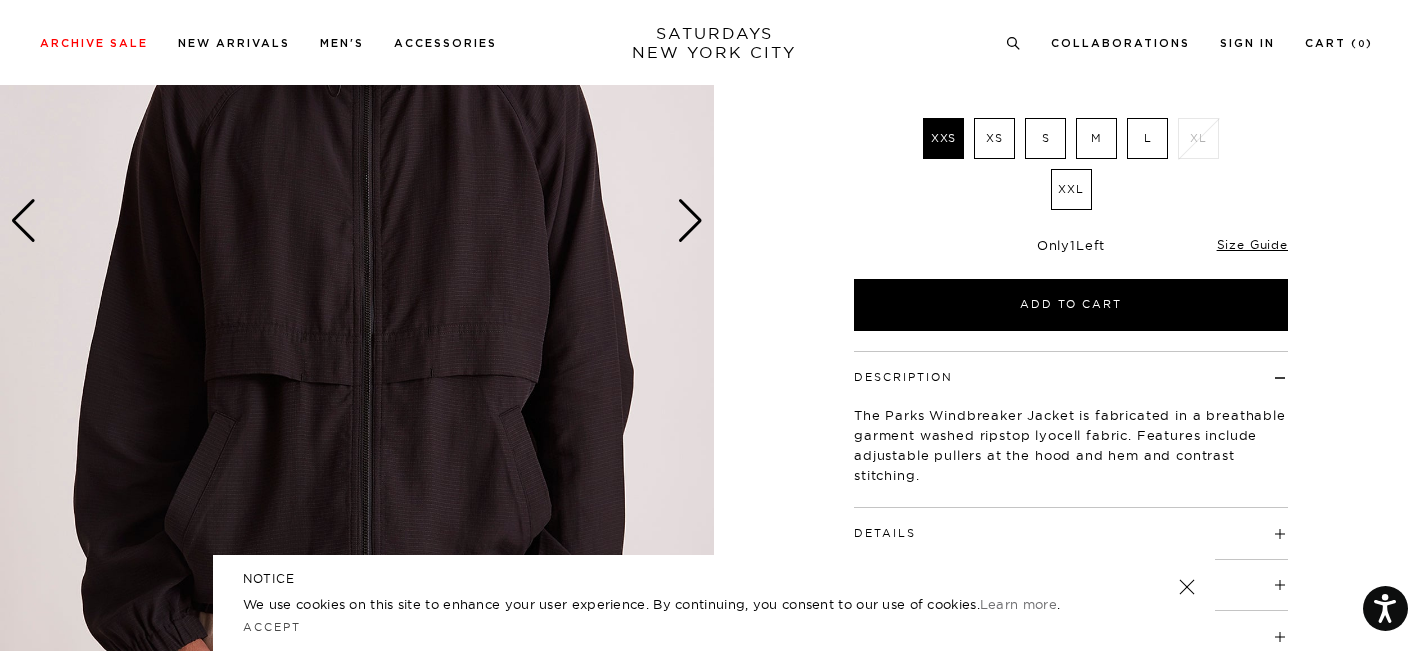 click at bounding box center (690, 221) 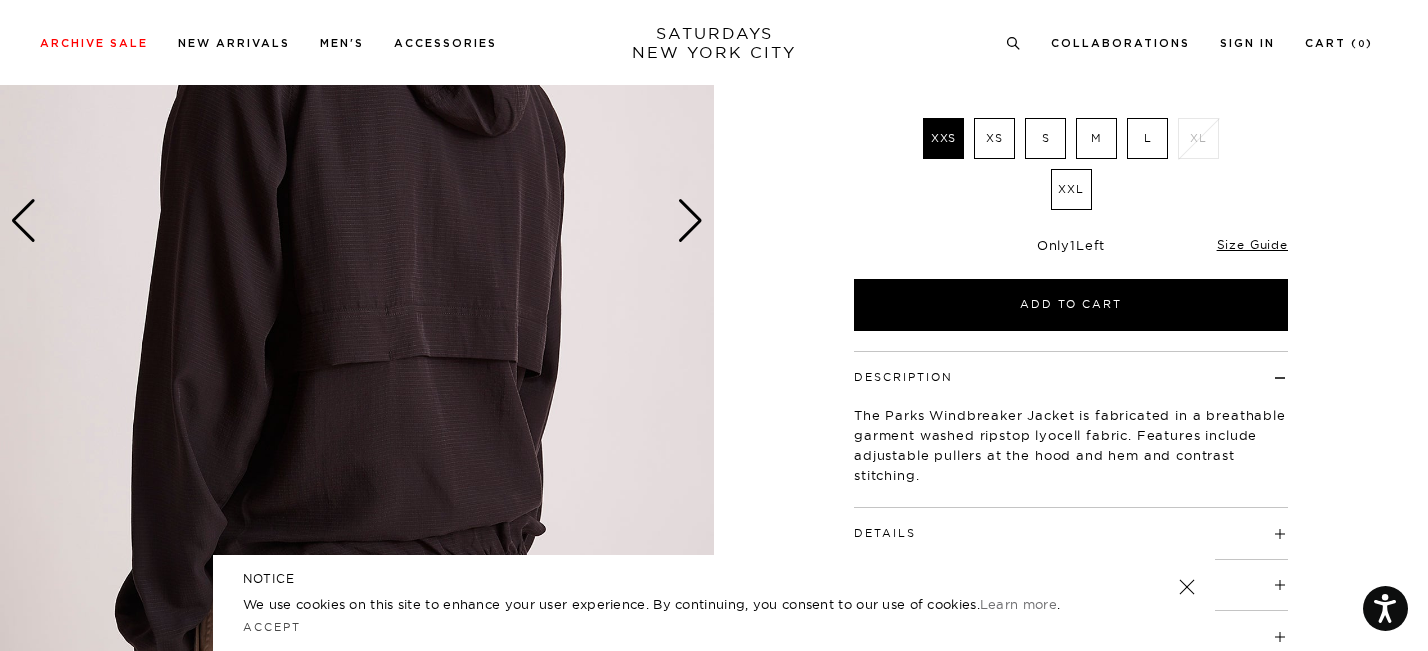 click at bounding box center [690, 221] 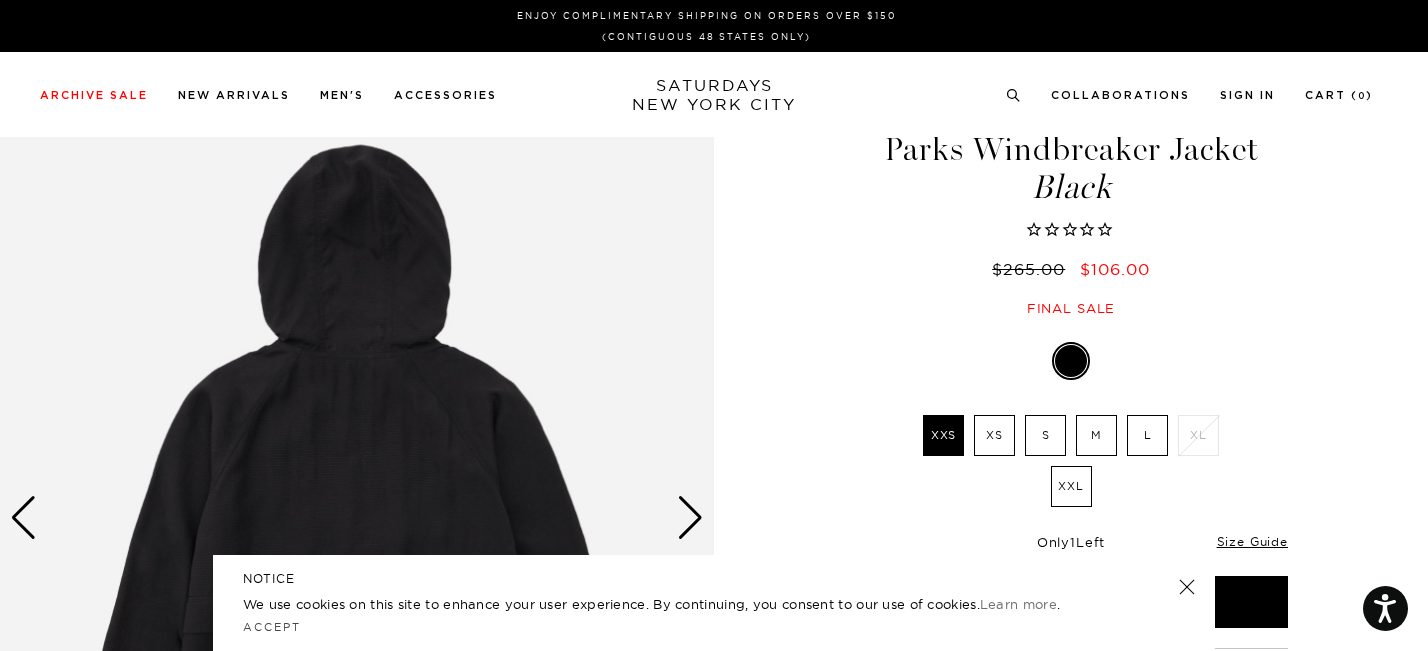 scroll, scrollTop: 0, scrollLeft: 0, axis: both 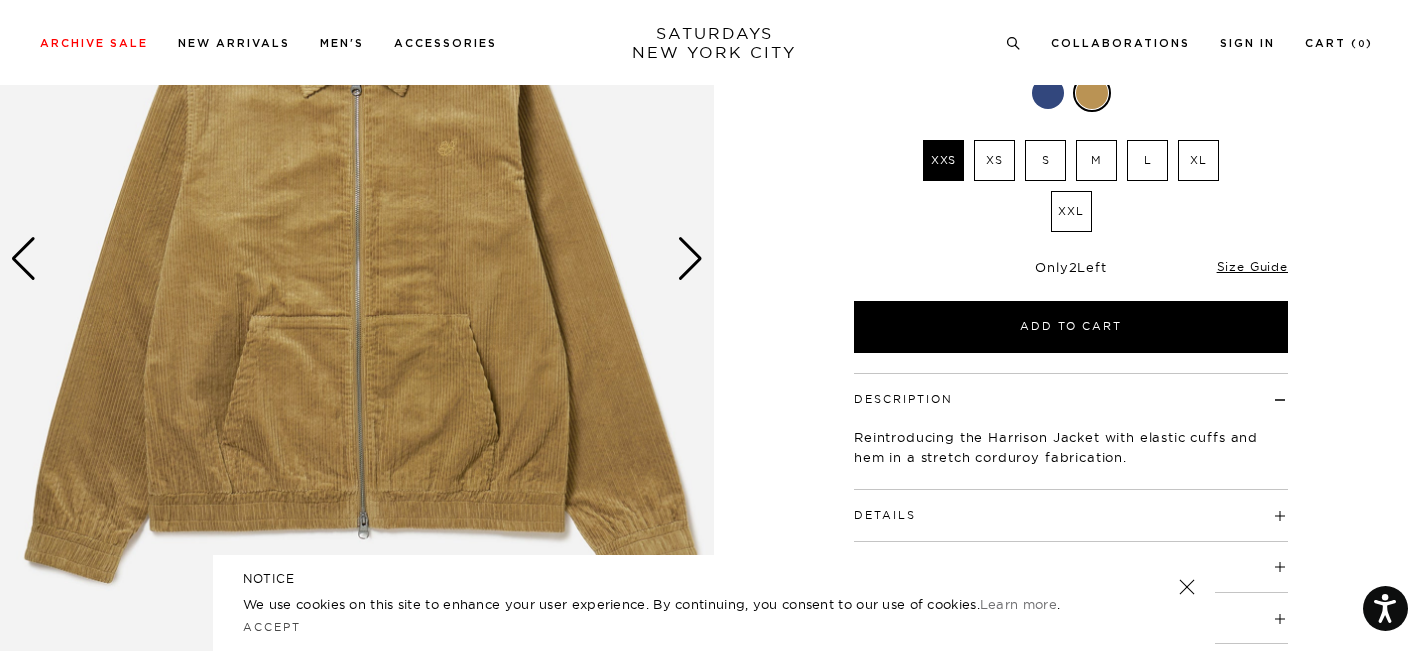 click at bounding box center (690, 259) 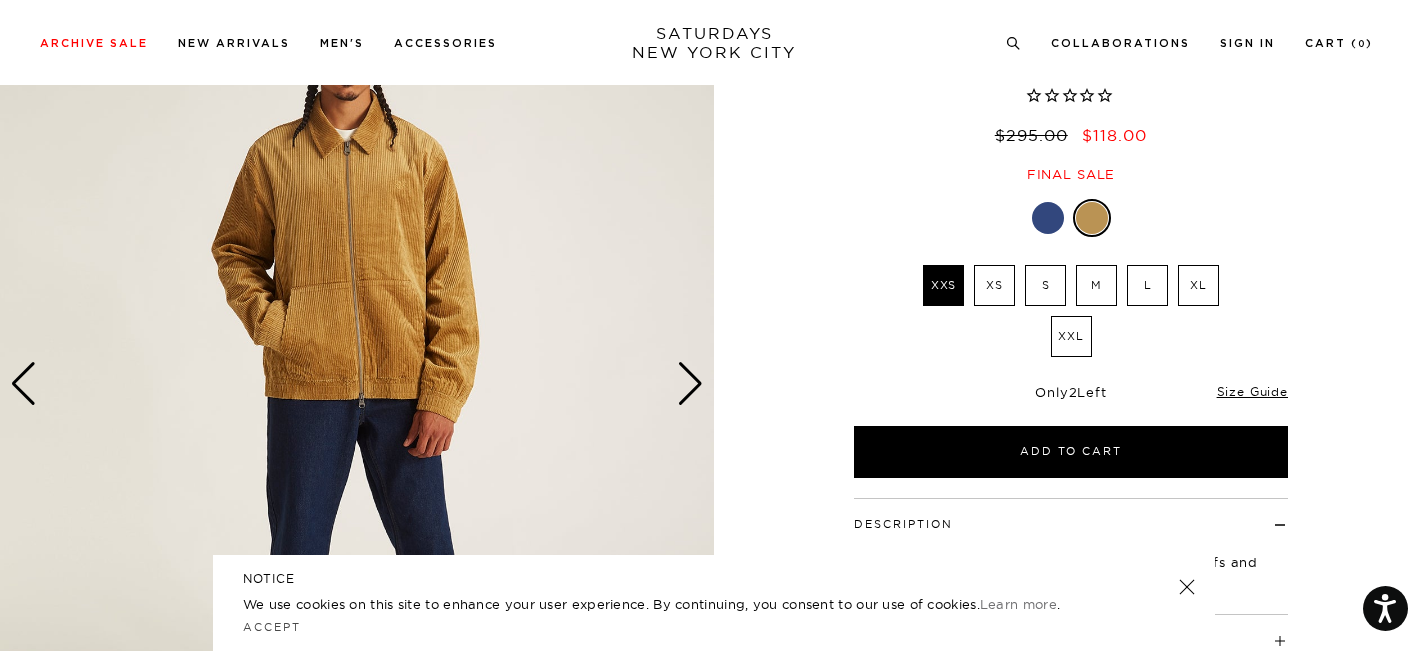 scroll, scrollTop: 0, scrollLeft: 0, axis: both 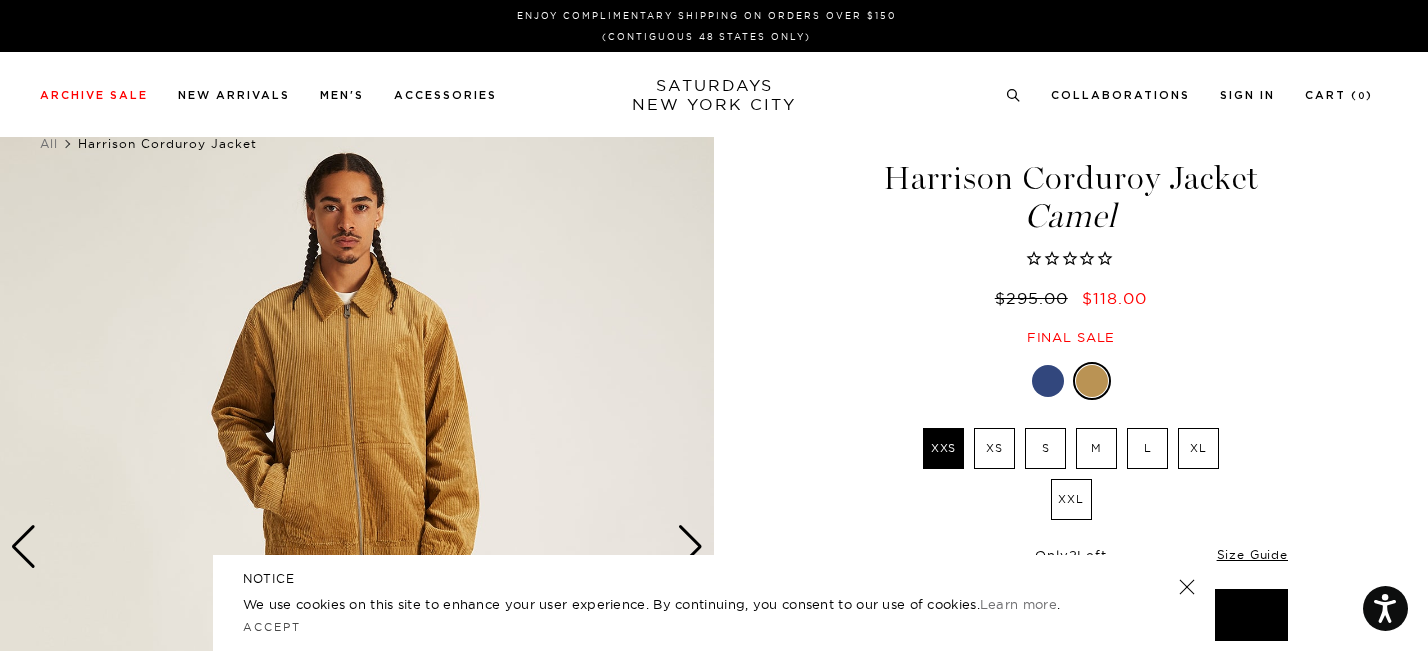 click at bounding box center [1048, 381] 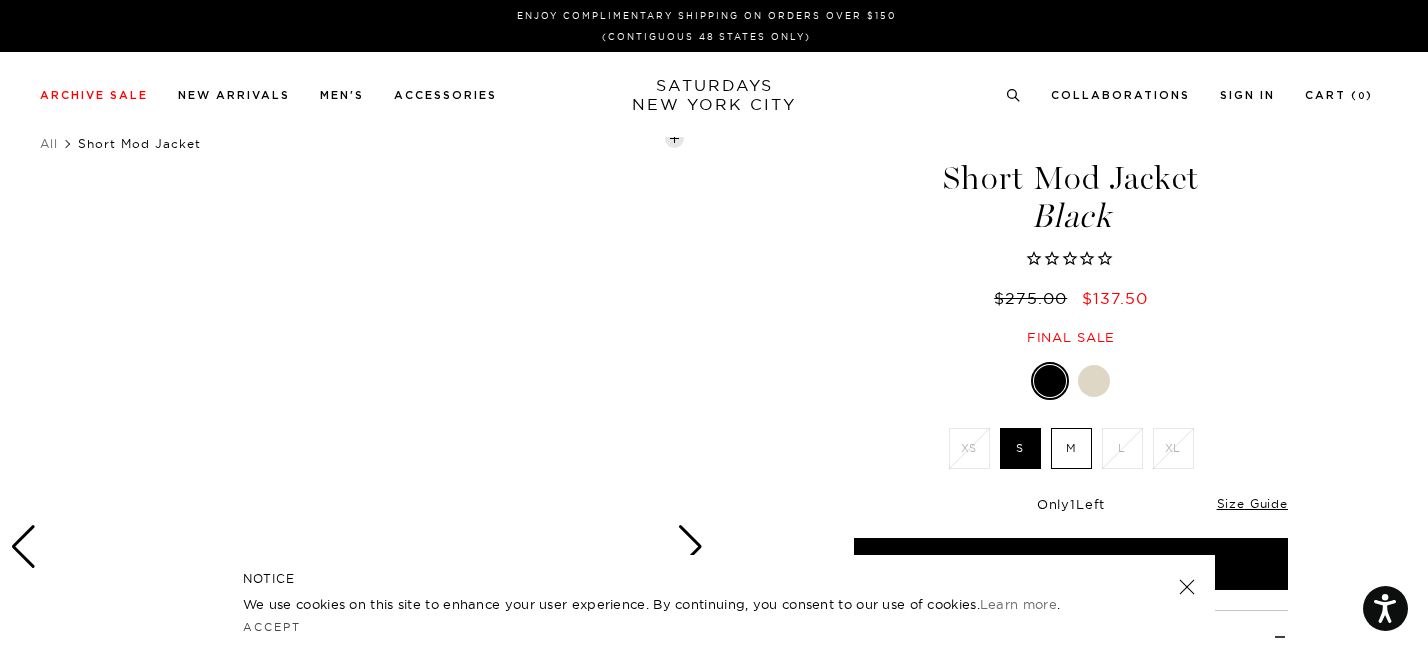scroll, scrollTop: 0, scrollLeft: 0, axis: both 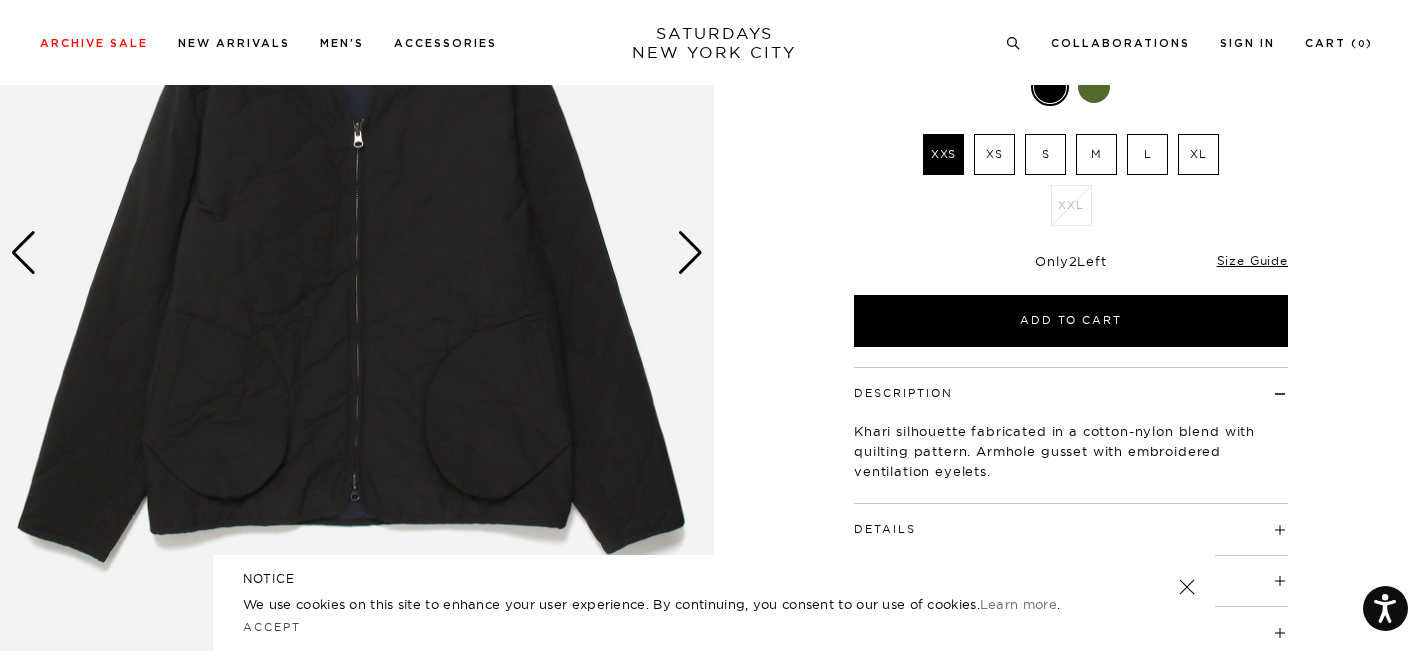 click at bounding box center (357, 253) 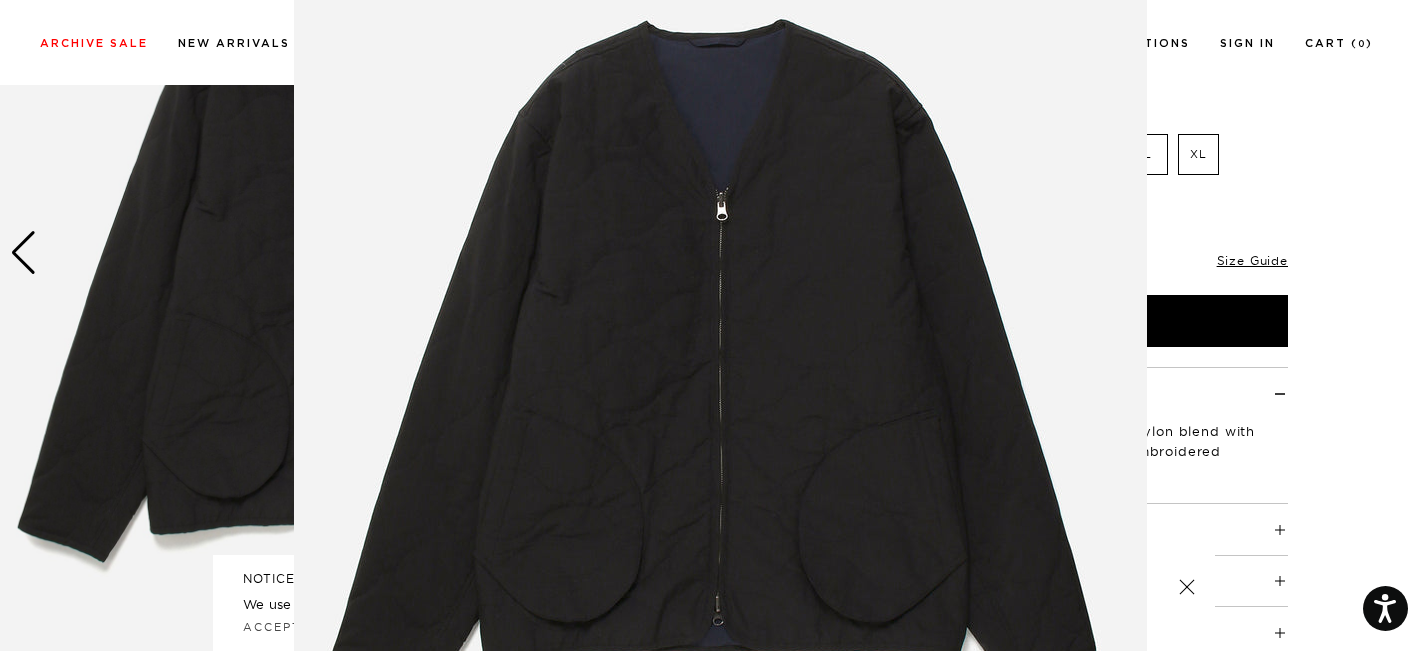 scroll, scrollTop: 171, scrollLeft: 0, axis: vertical 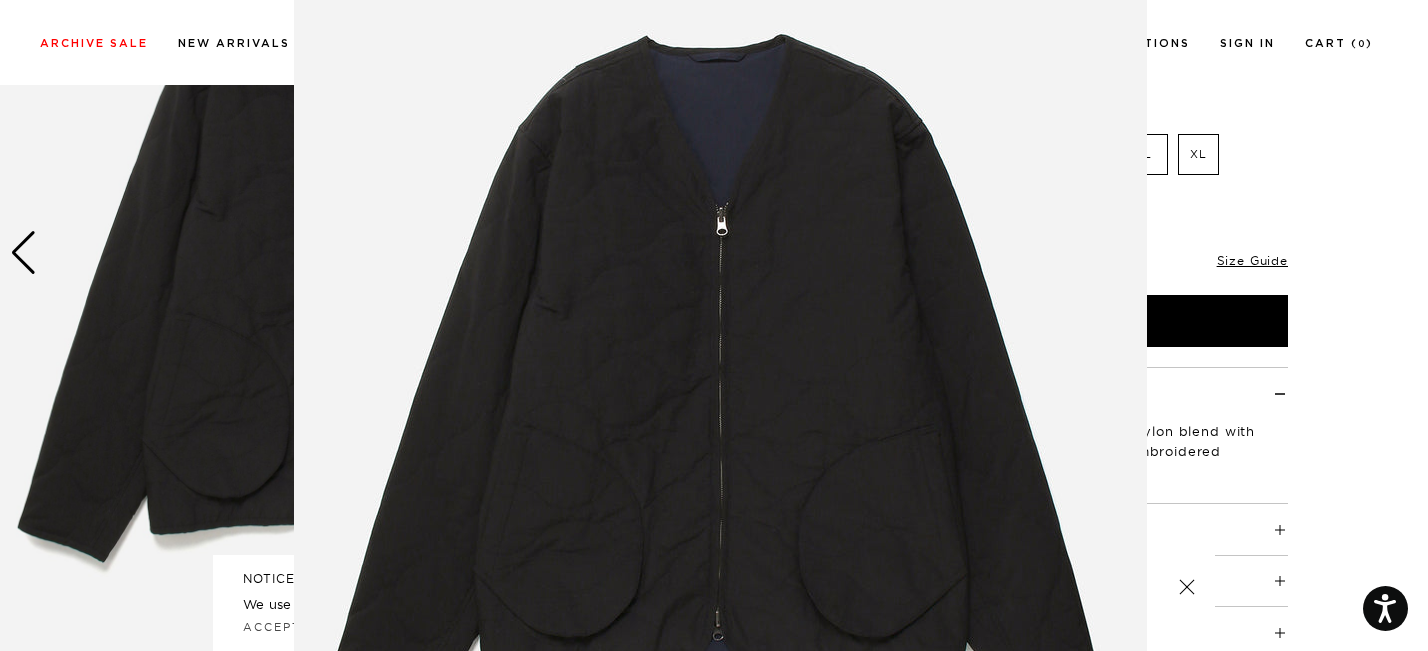 click at bounding box center (714, 325) 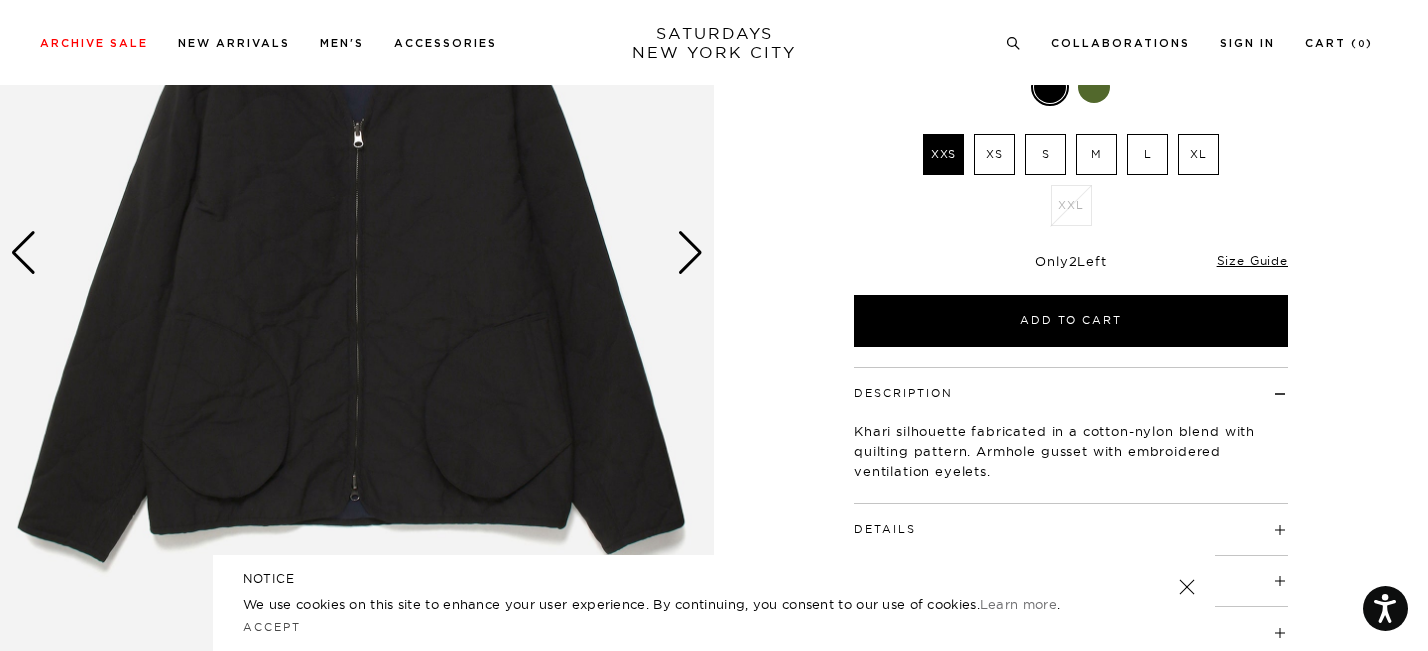 click at bounding box center [690, 253] 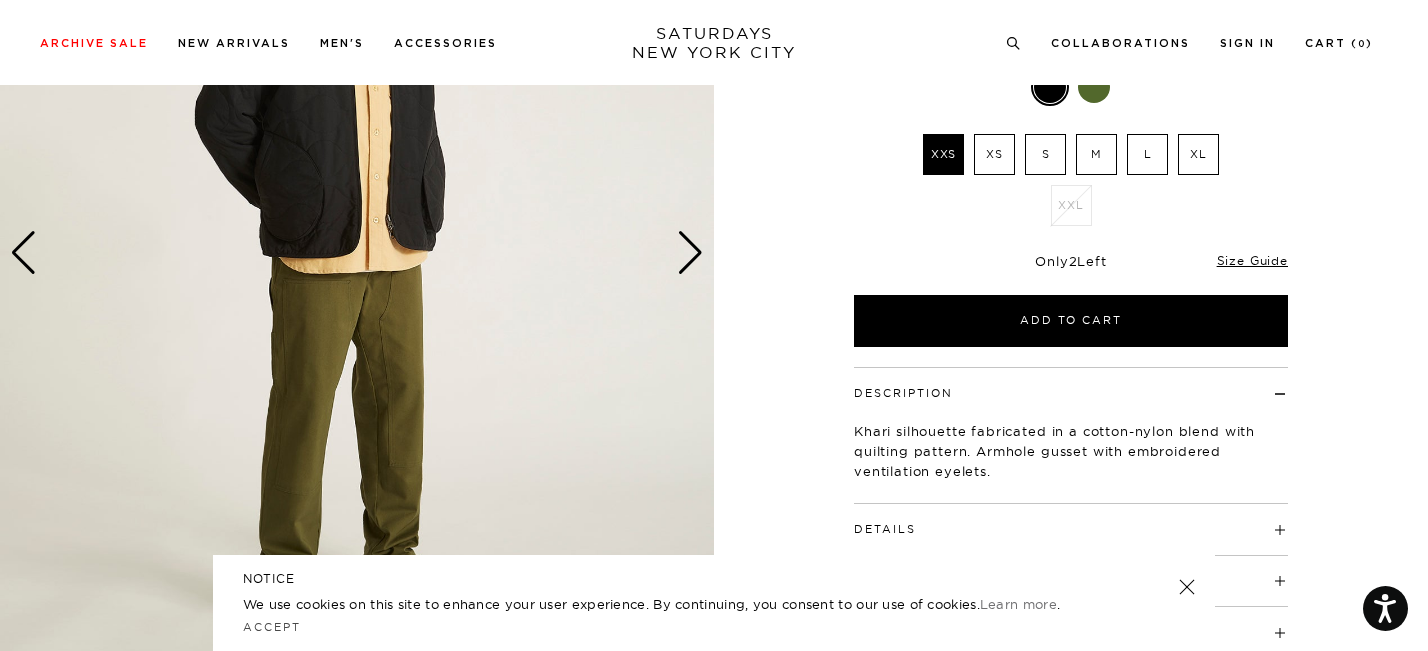 click at bounding box center [690, 253] 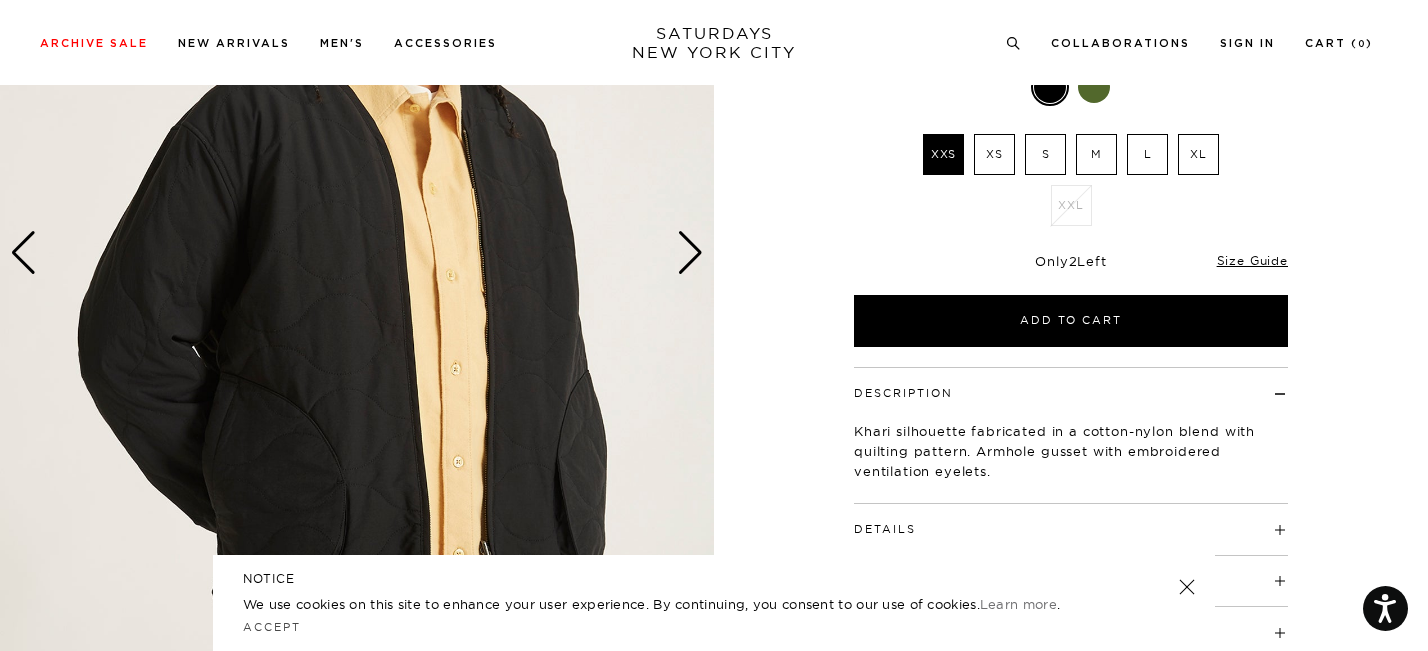 click at bounding box center (690, 253) 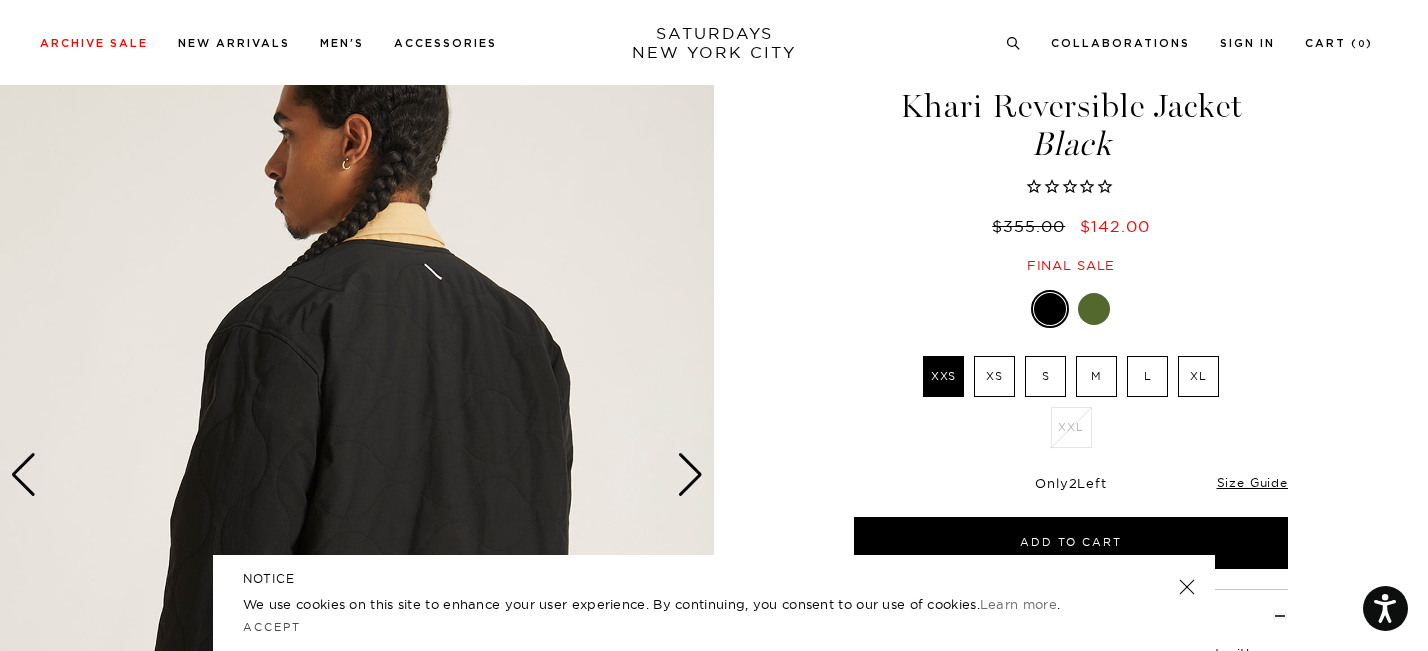 scroll, scrollTop: 0, scrollLeft: 0, axis: both 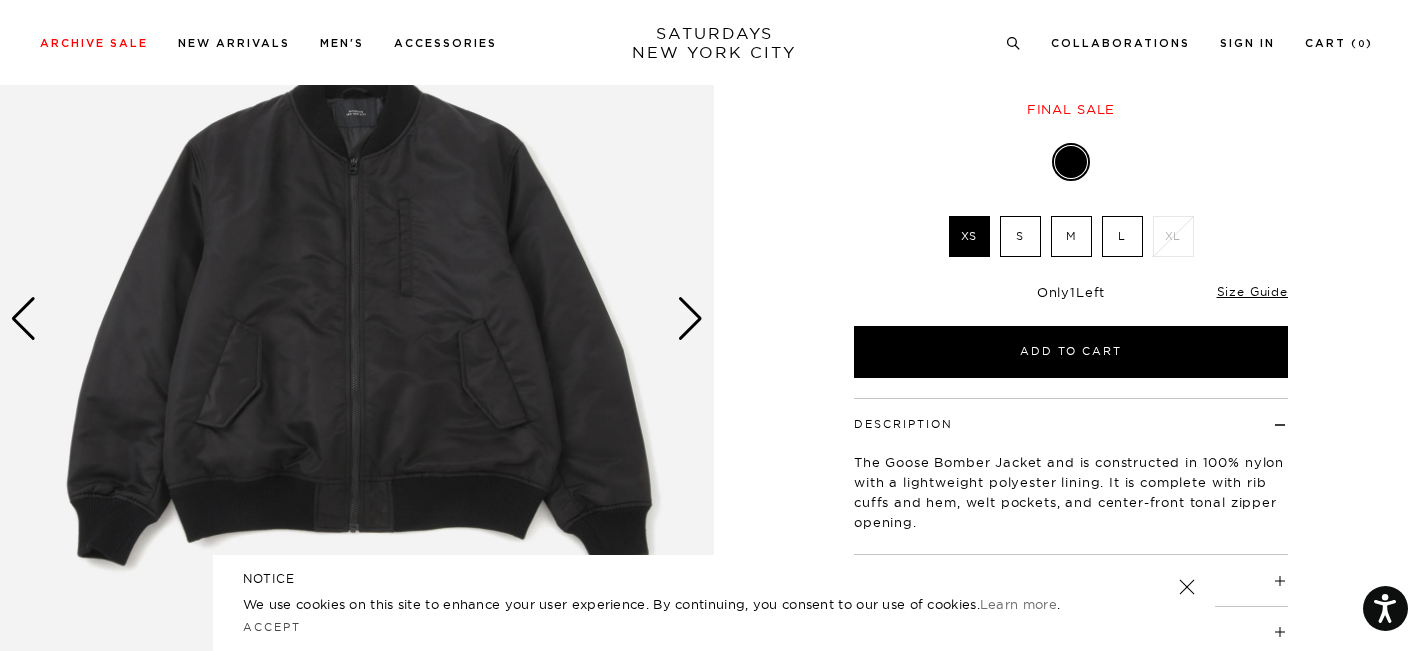 click at bounding box center [690, 319] 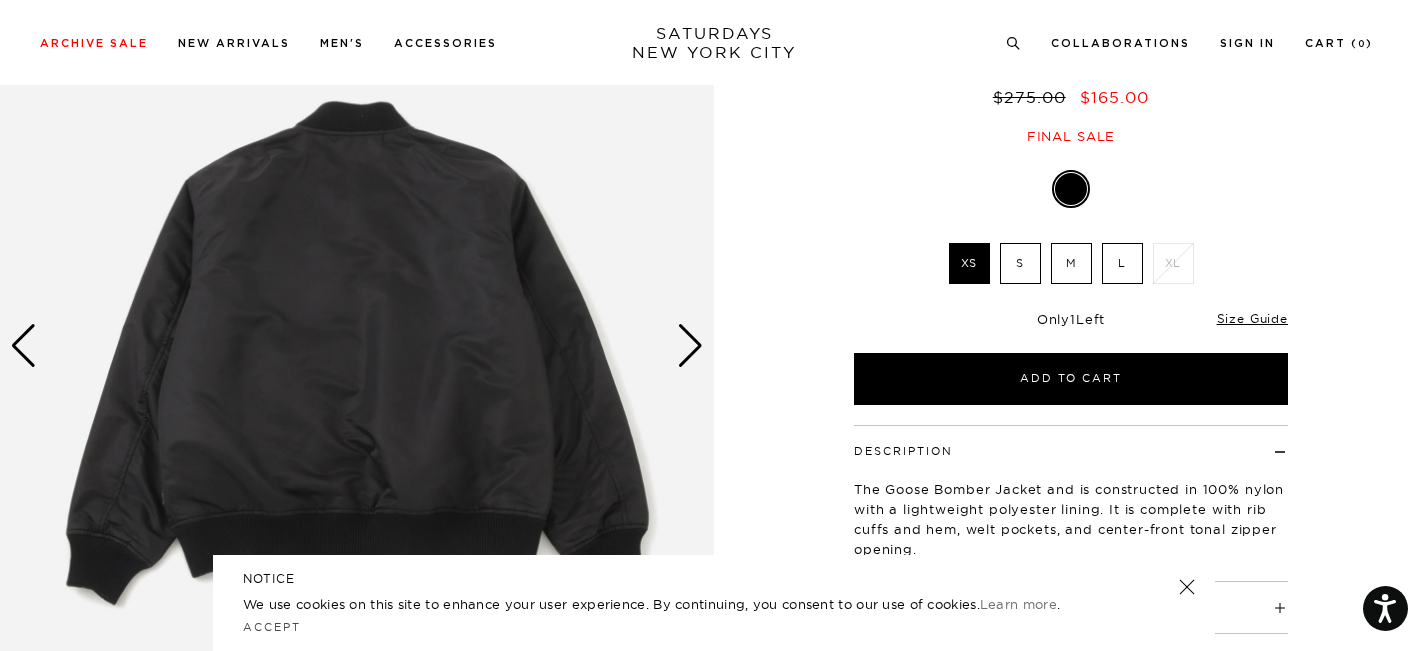 scroll, scrollTop: 212, scrollLeft: 0, axis: vertical 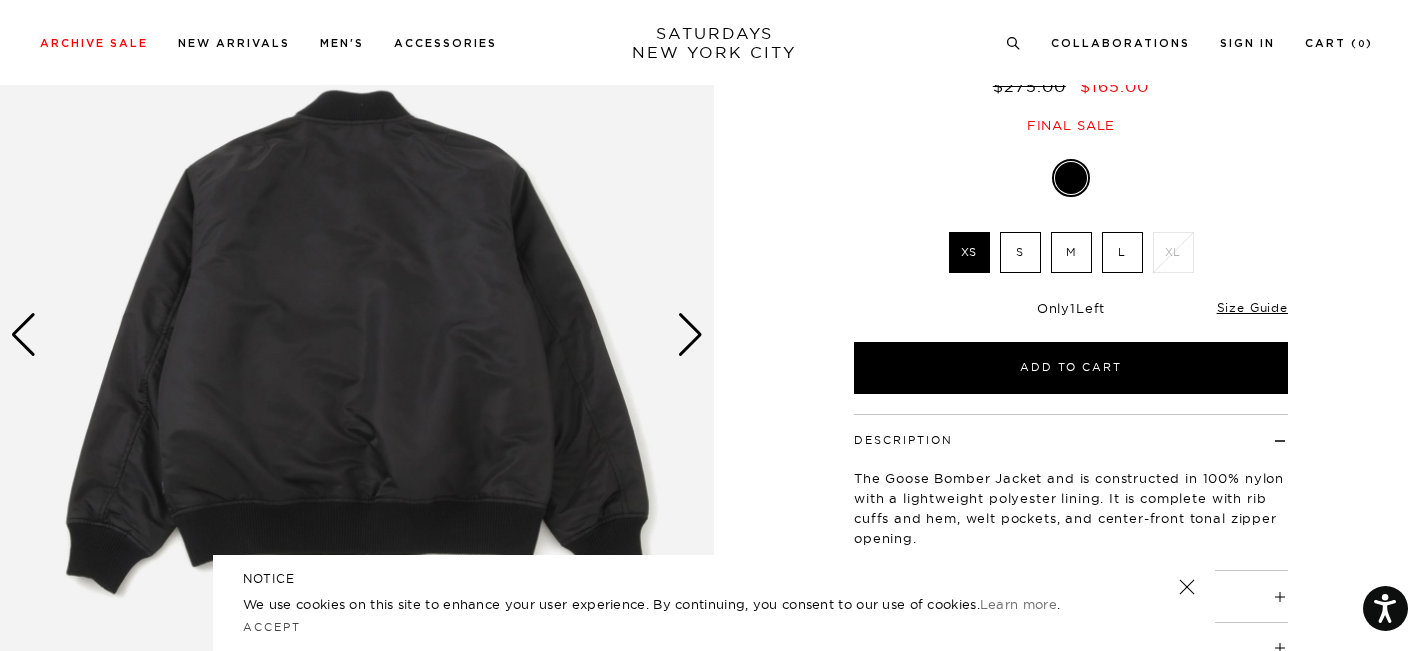 click at bounding box center [690, 335] 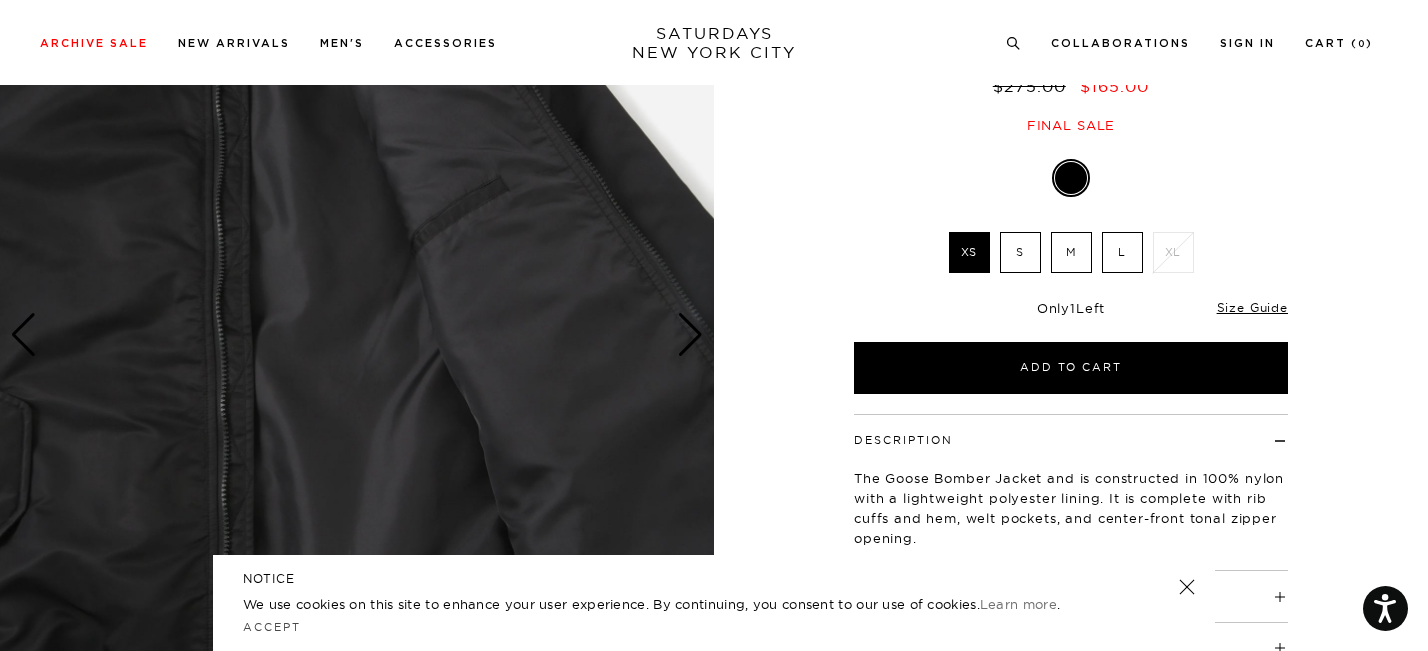 click at bounding box center [690, 335] 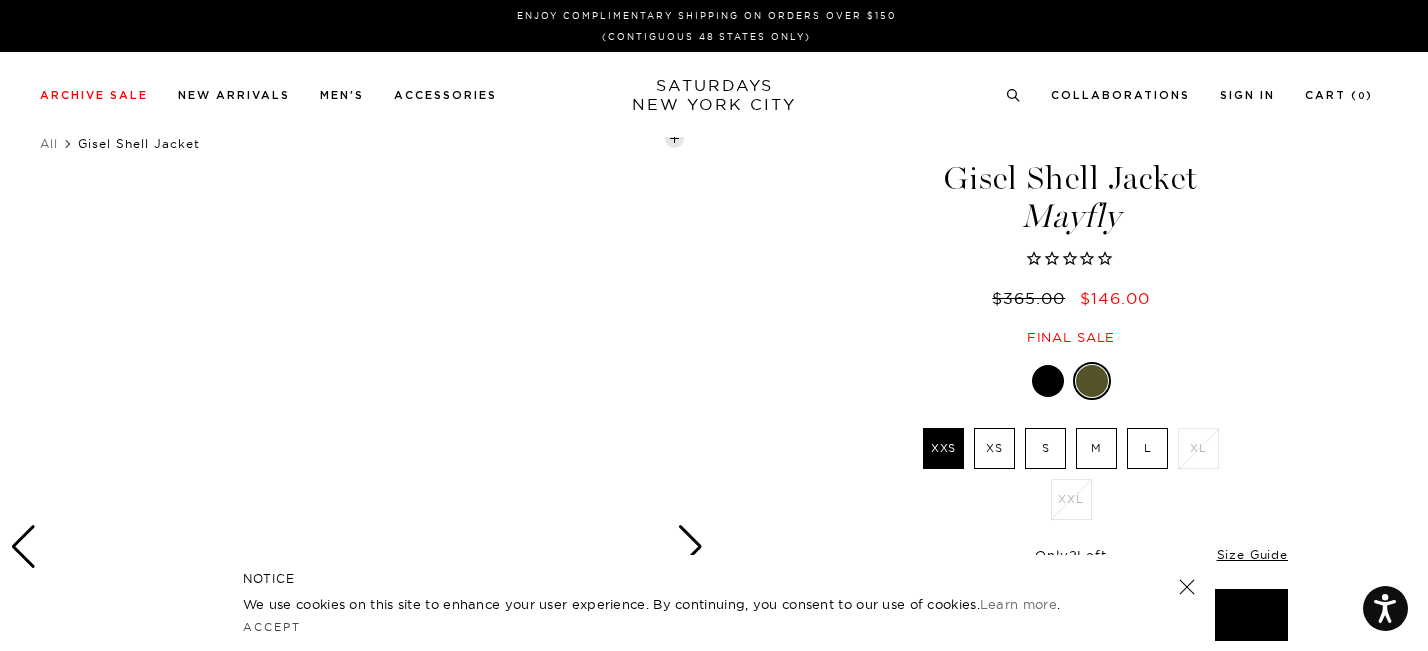 scroll, scrollTop: 0, scrollLeft: 0, axis: both 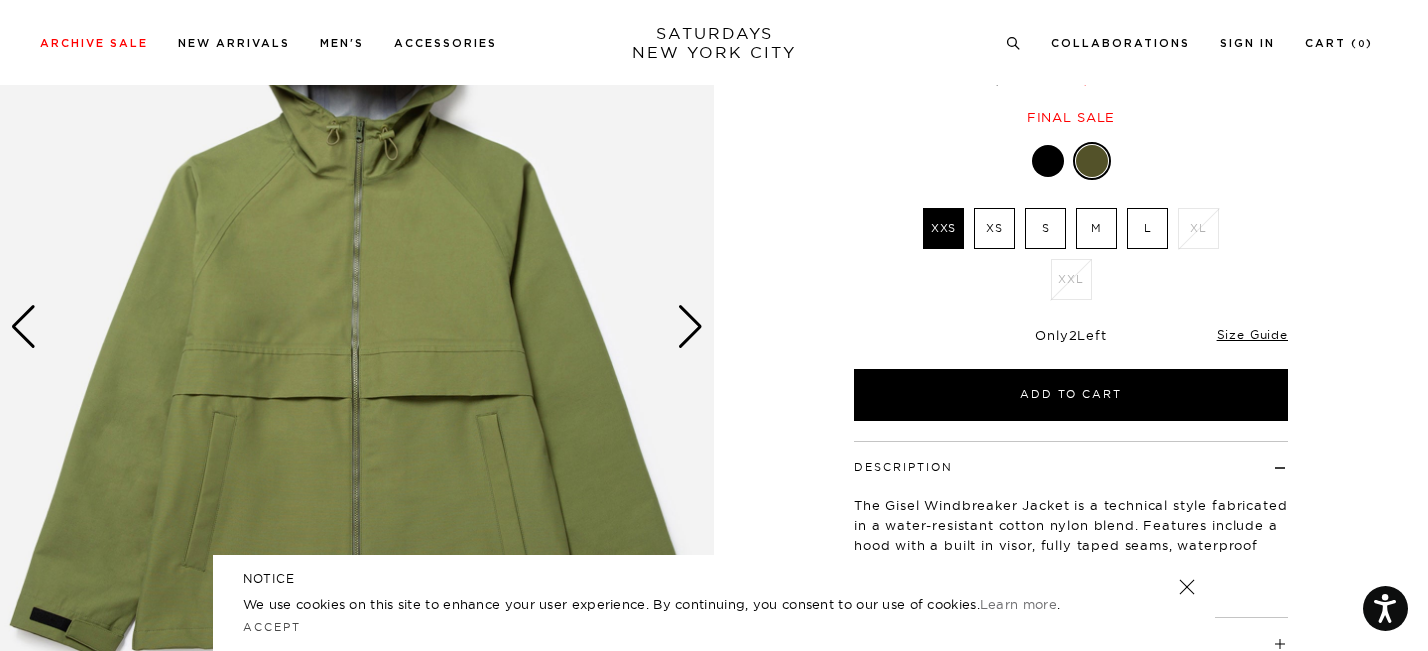 click at bounding box center [690, 327] 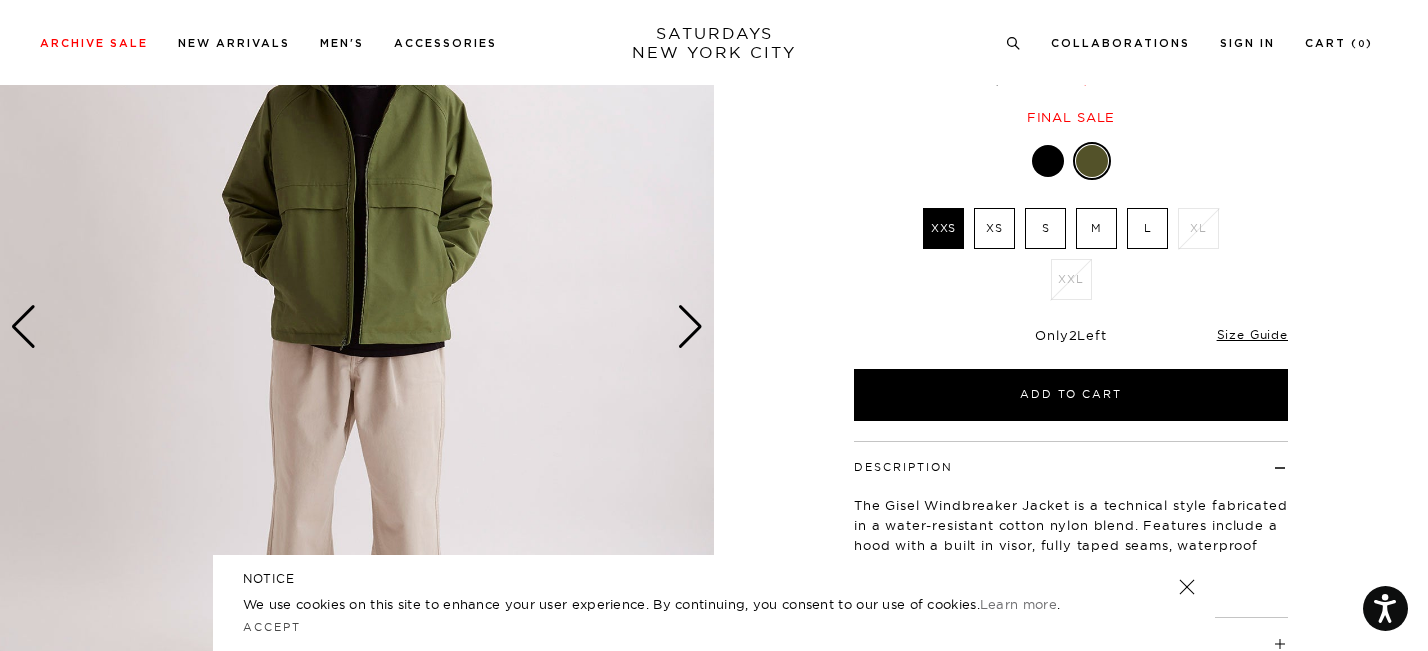 click at bounding box center [690, 327] 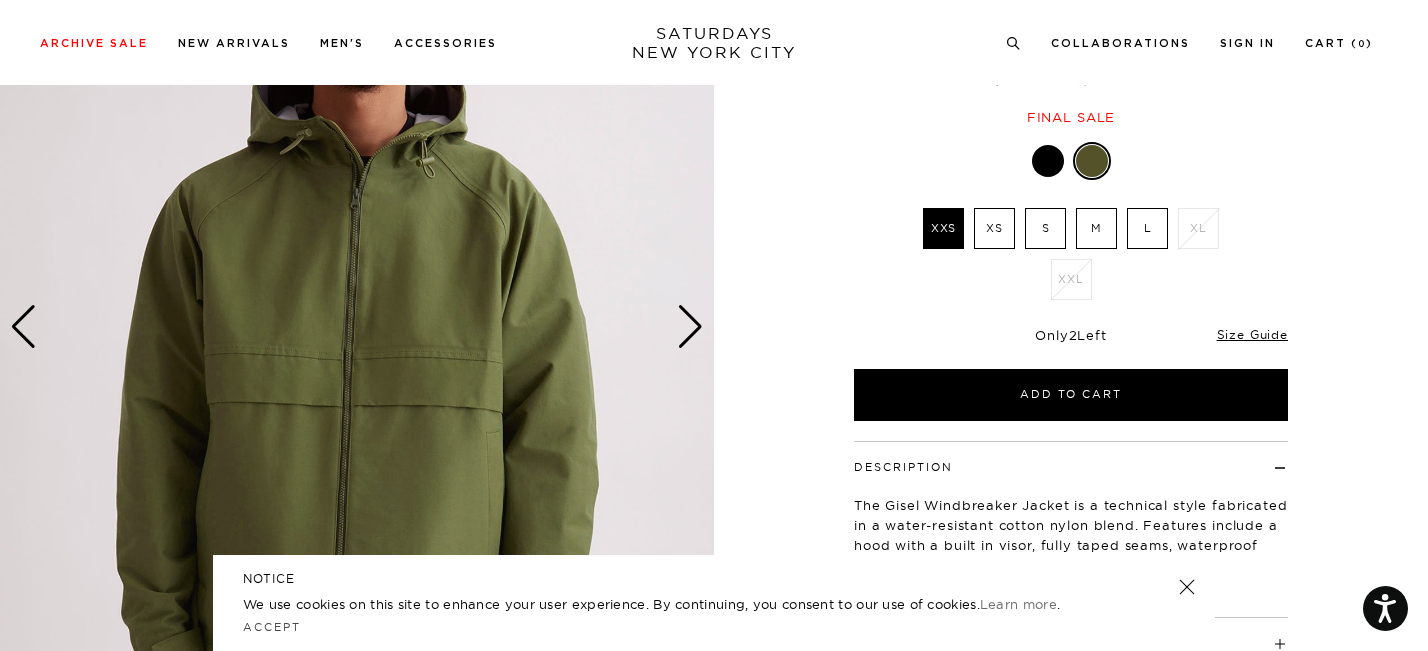 click at bounding box center [690, 327] 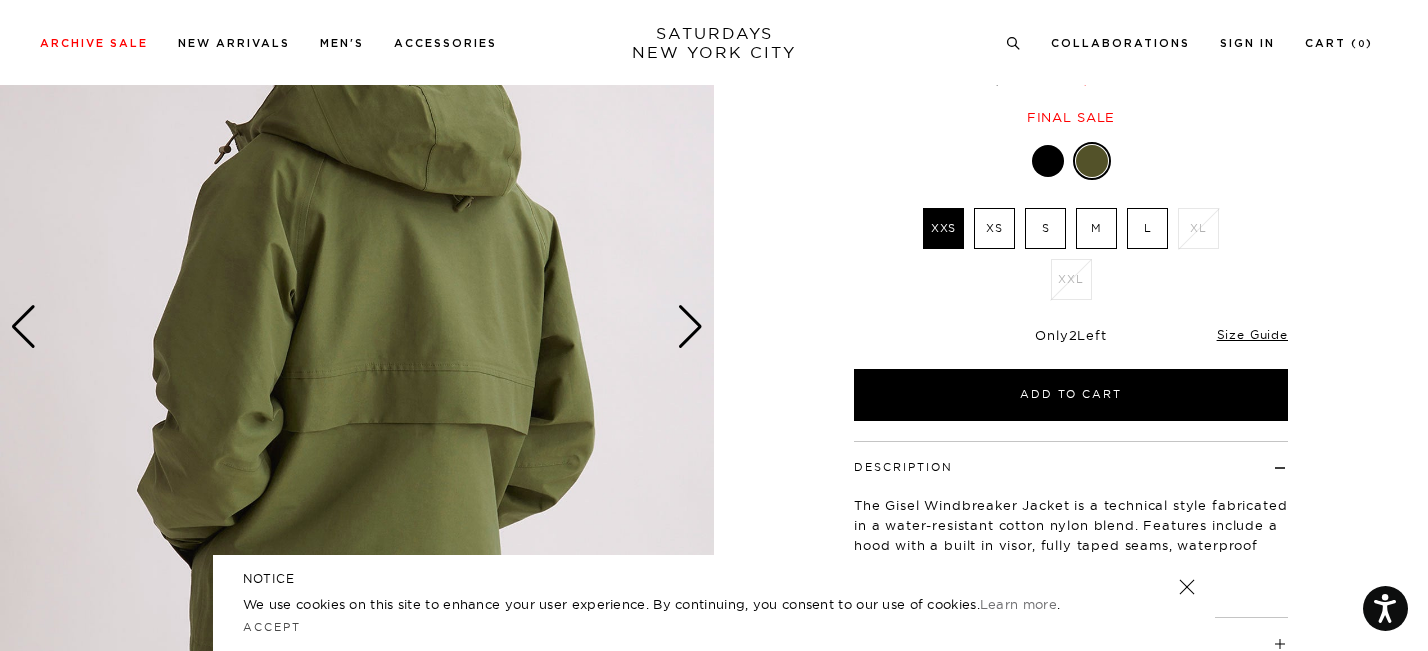 click at bounding box center (690, 327) 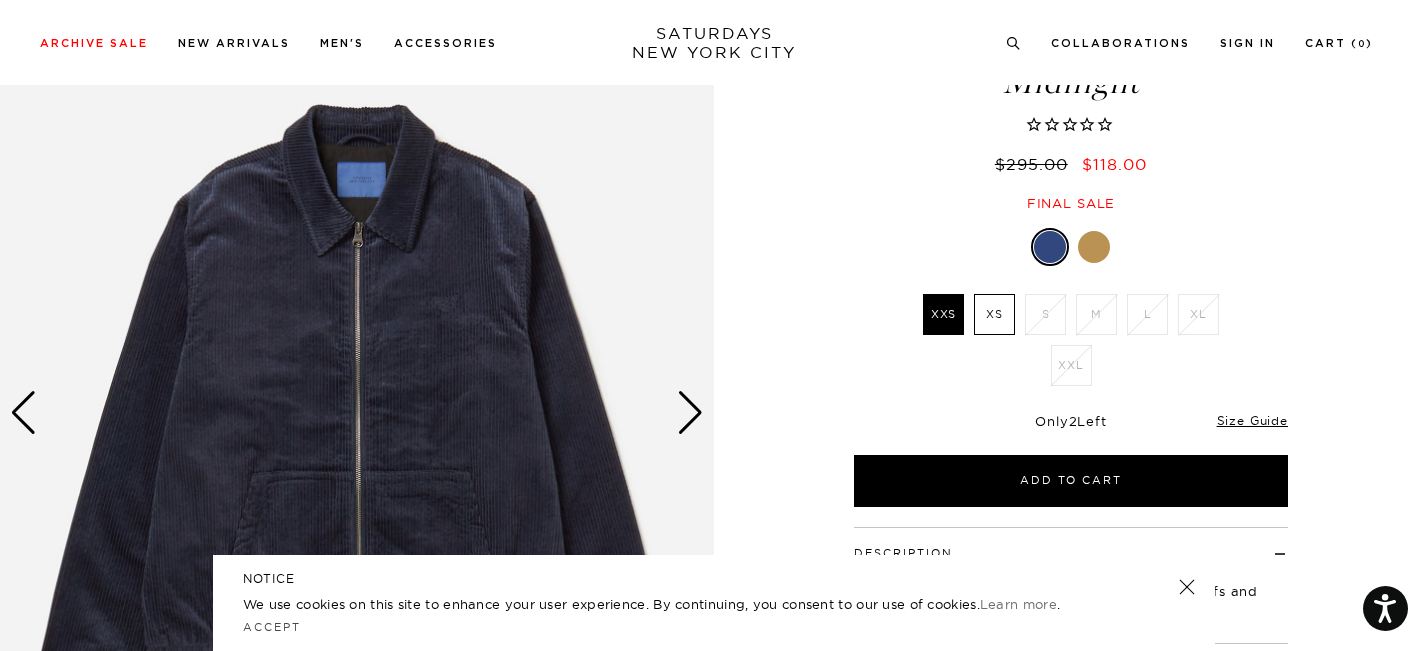 scroll, scrollTop: 180, scrollLeft: 0, axis: vertical 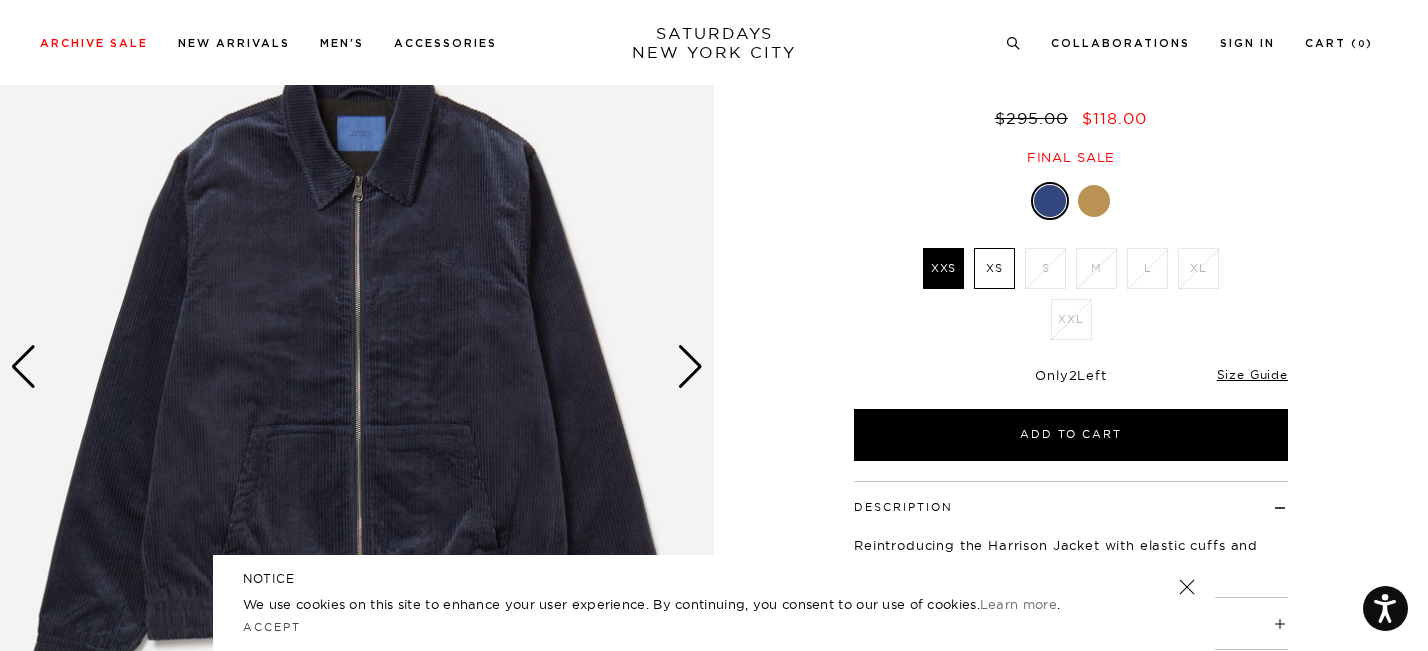 click at bounding box center (690, 367) 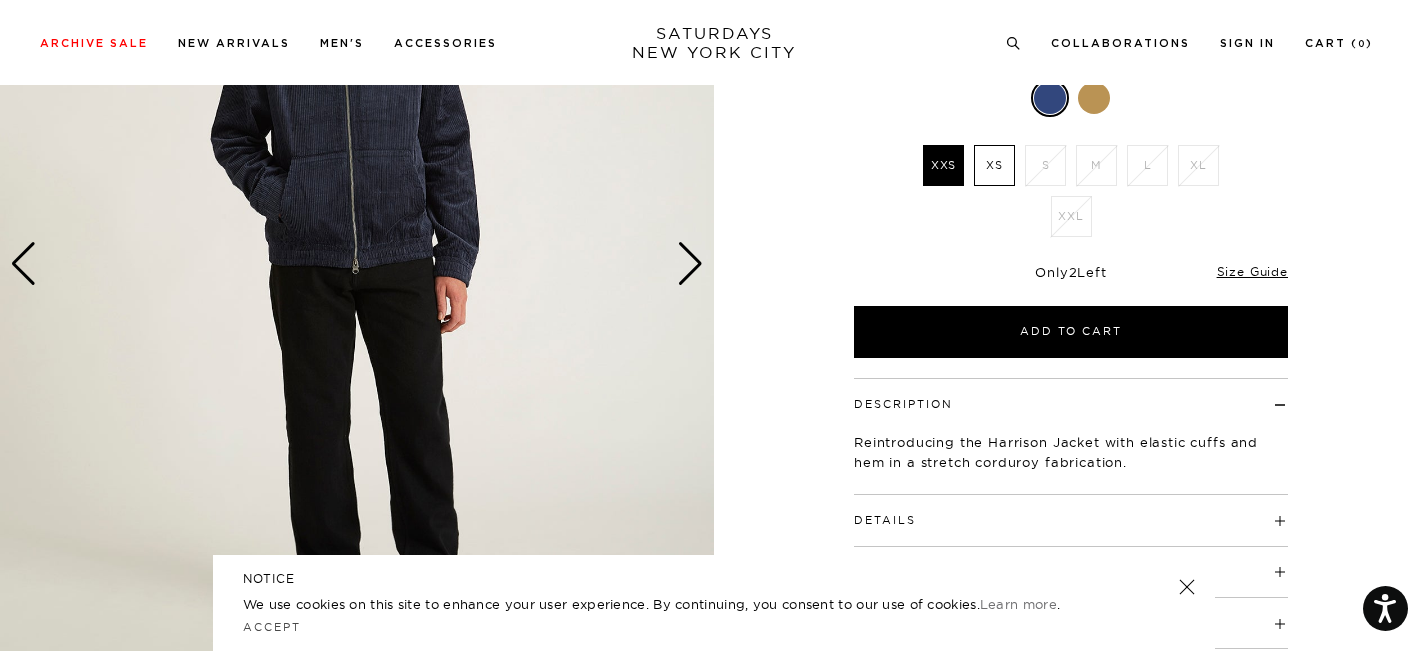 scroll, scrollTop: 0, scrollLeft: 0, axis: both 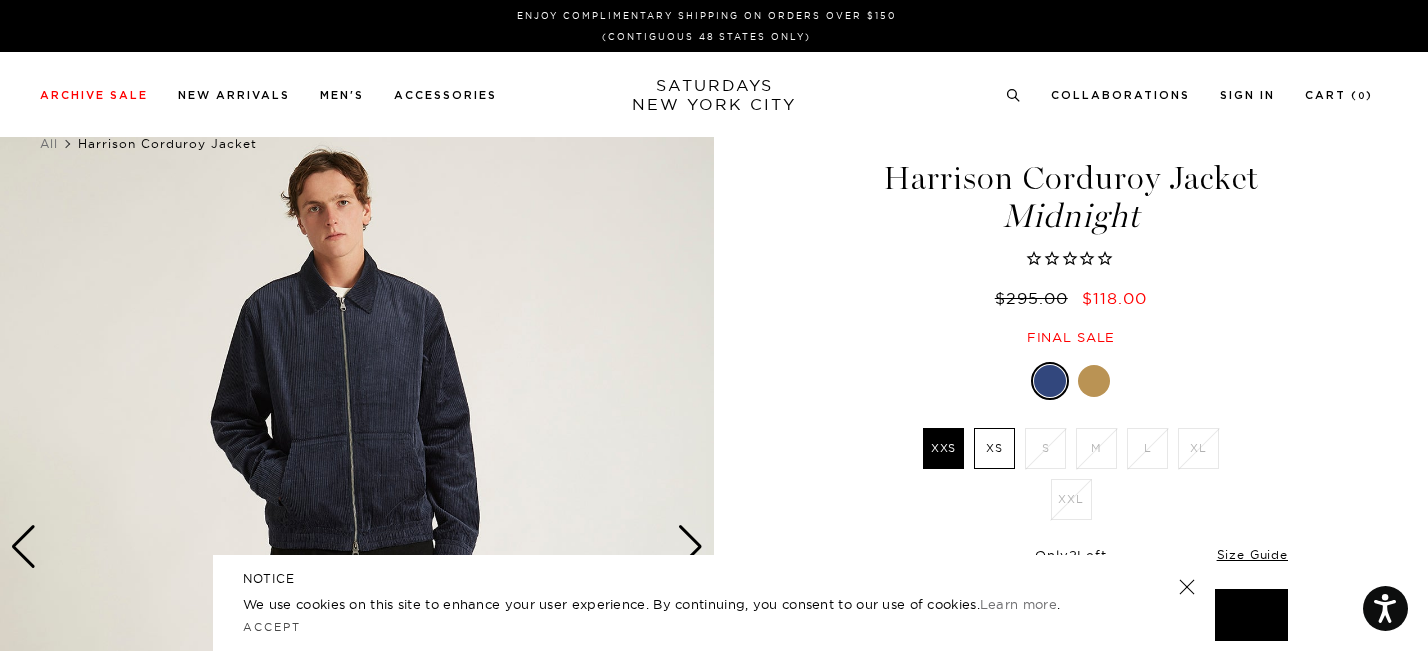click at bounding box center (1094, 381) 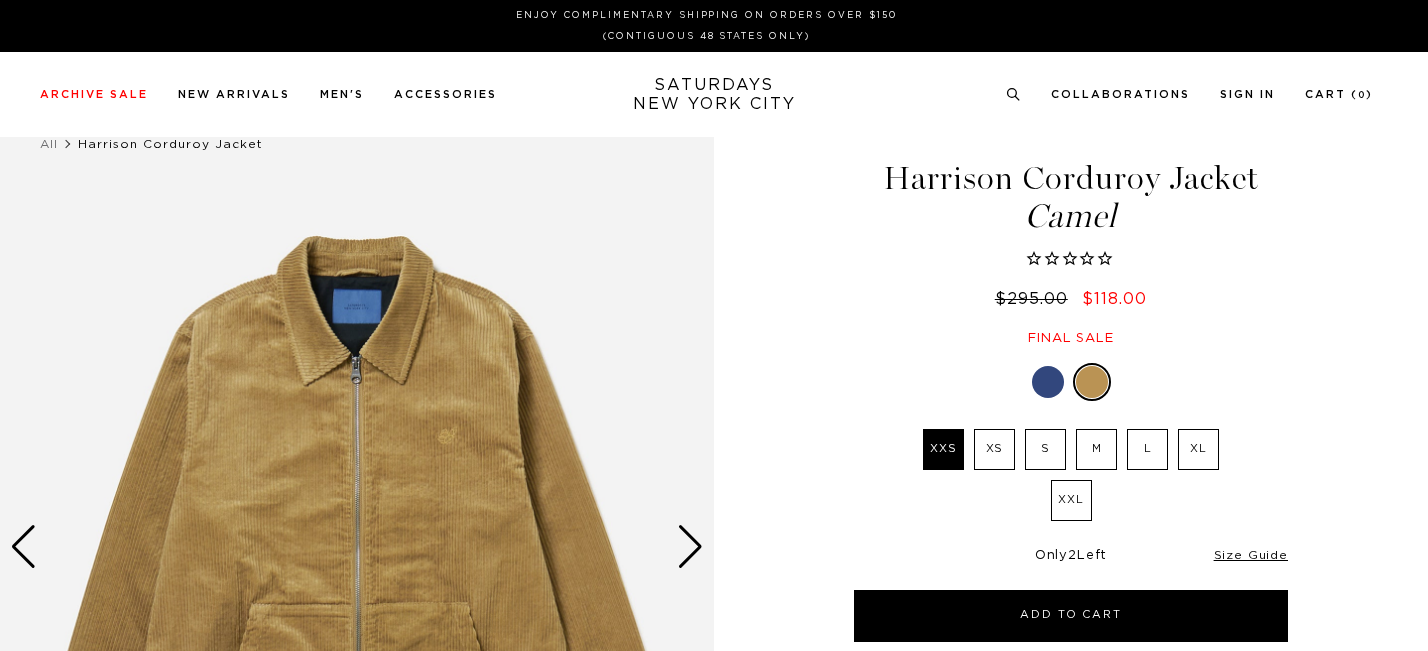 scroll, scrollTop: 0, scrollLeft: 0, axis: both 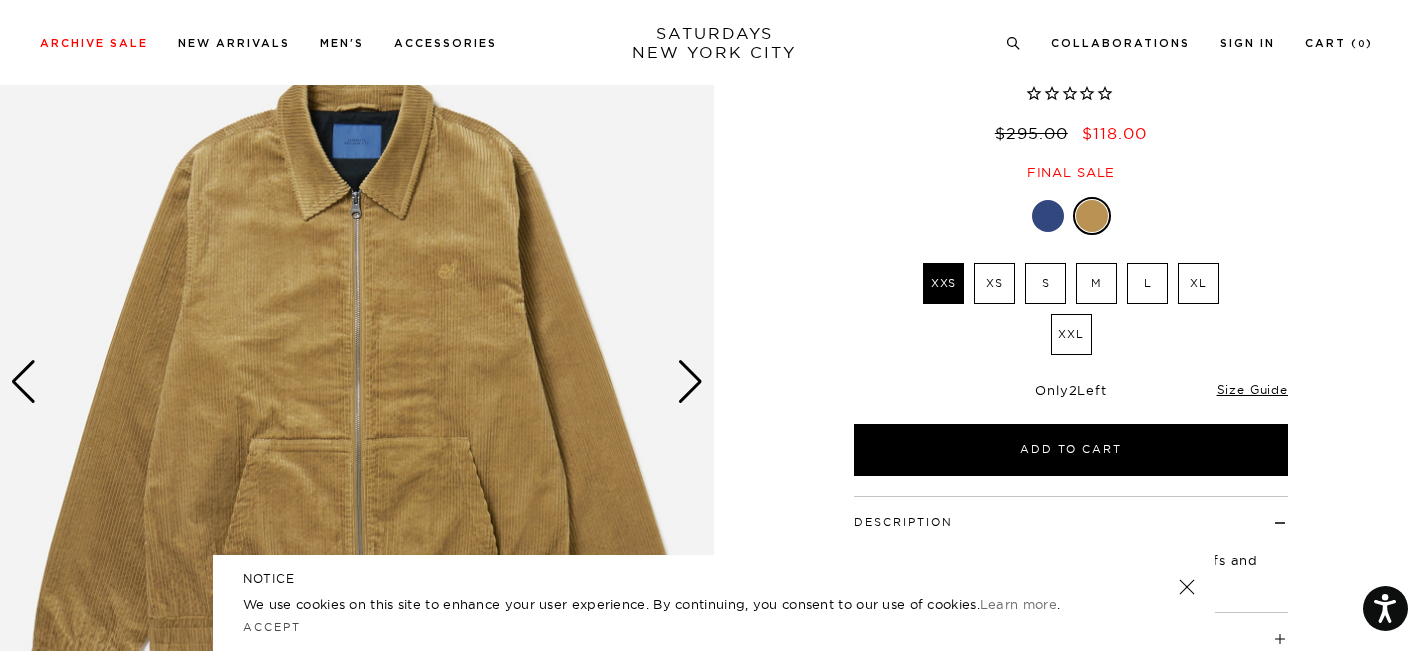 click at bounding box center [690, 382] 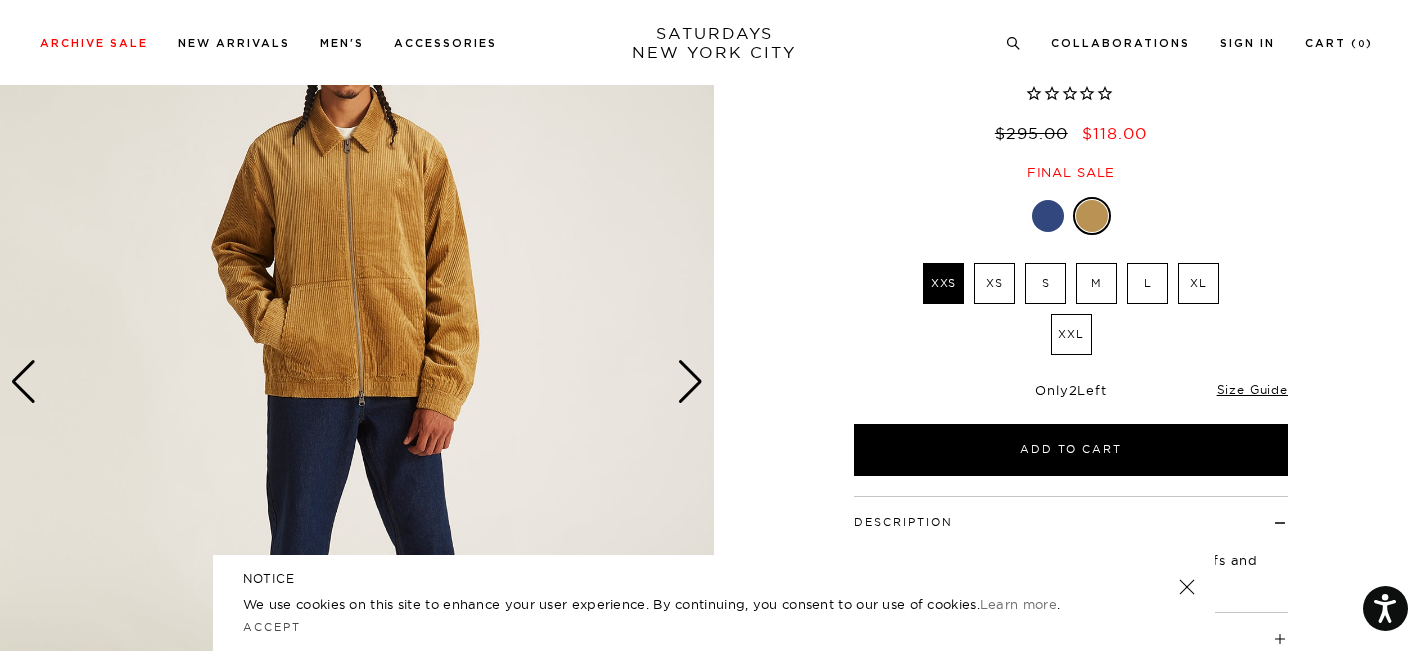 click at bounding box center [690, 382] 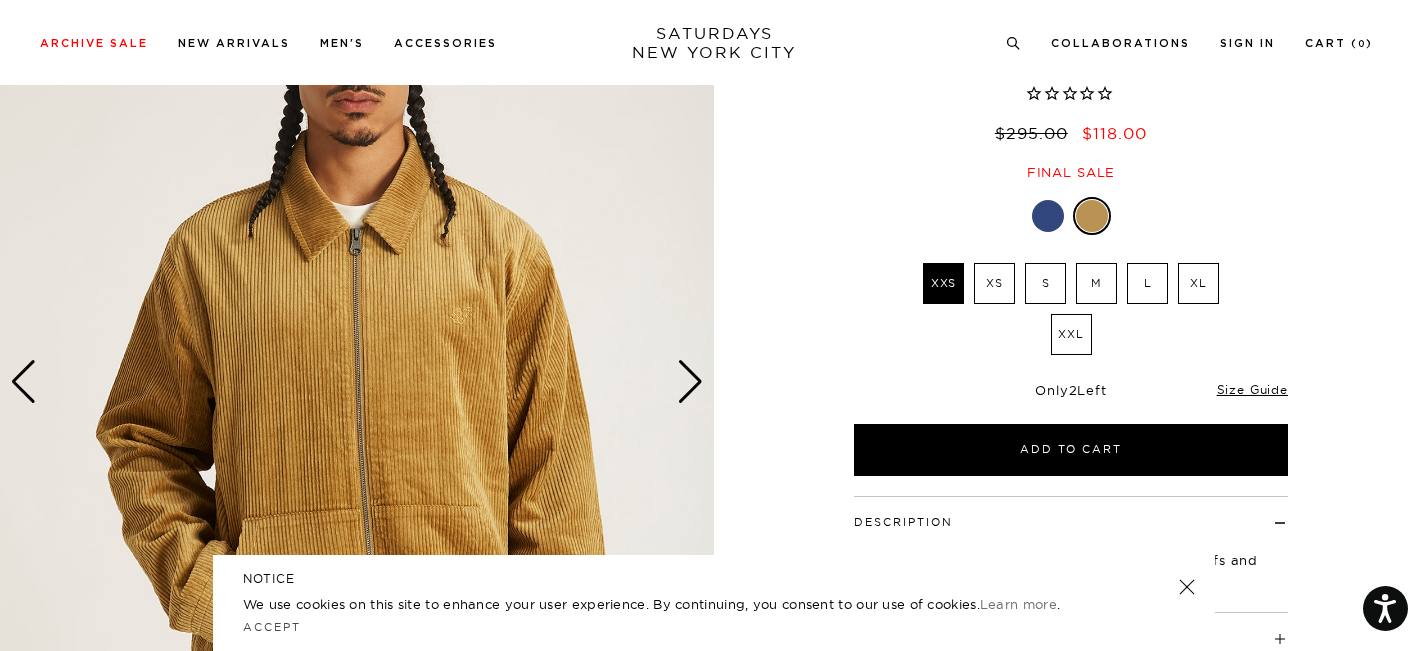 scroll, scrollTop: 0, scrollLeft: 0, axis: both 